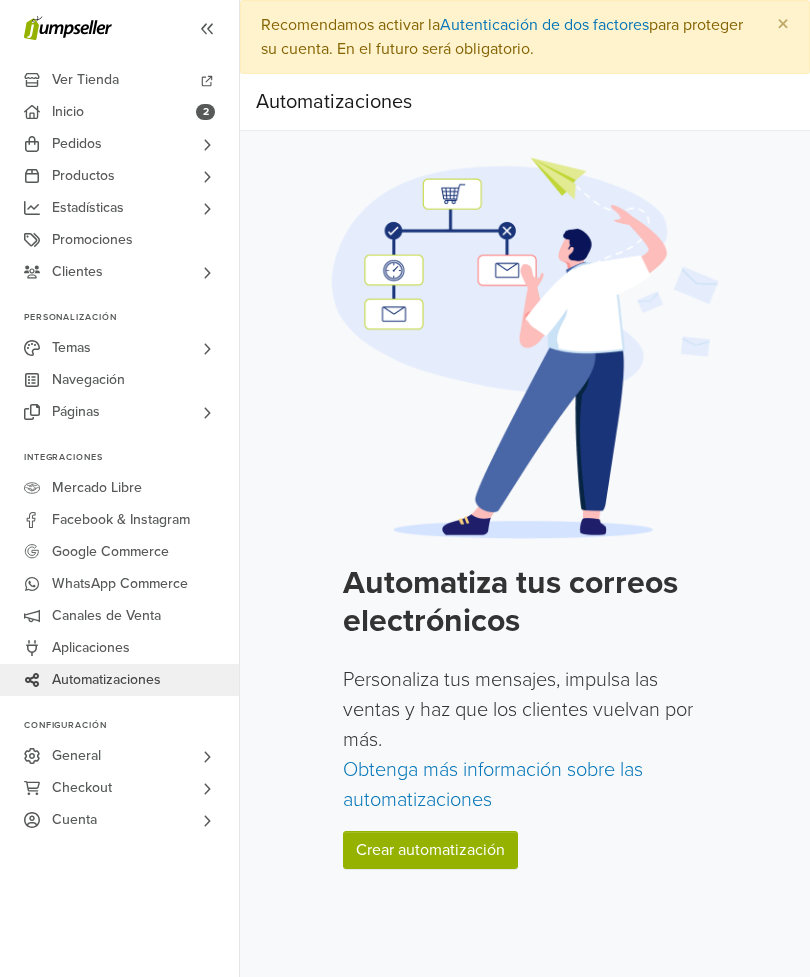 scroll, scrollTop: 64, scrollLeft: 0, axis: vertical 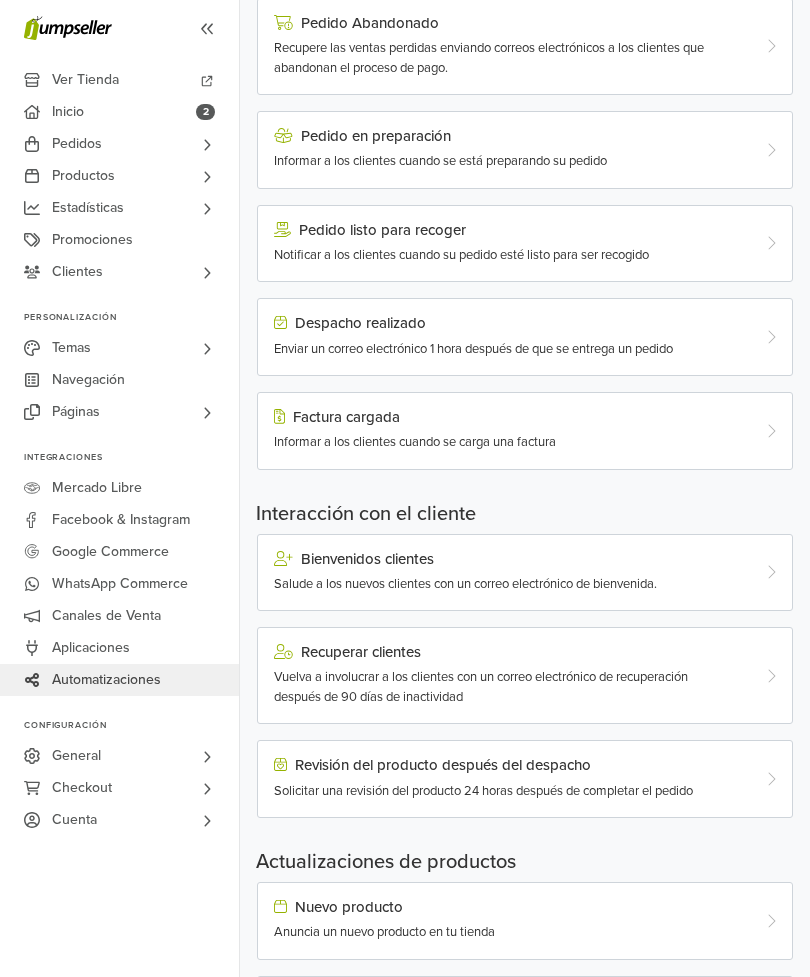 click at bounding box center (769, 573) 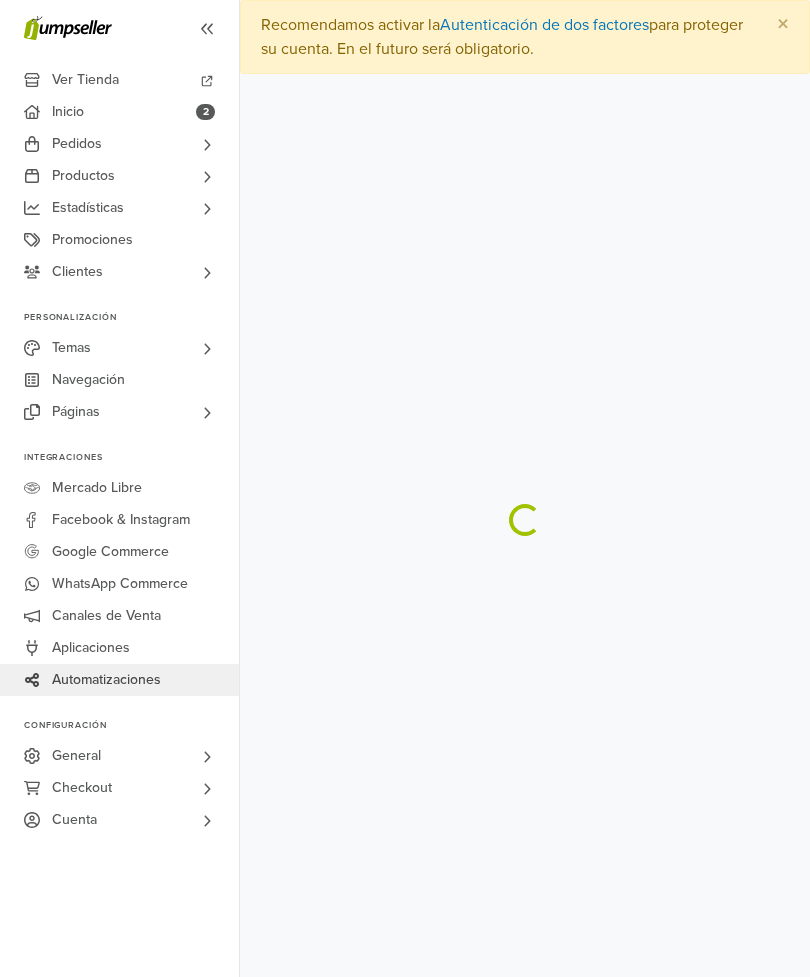 scroll, scrollTop: 0, scrollLeft: 0, axis: both 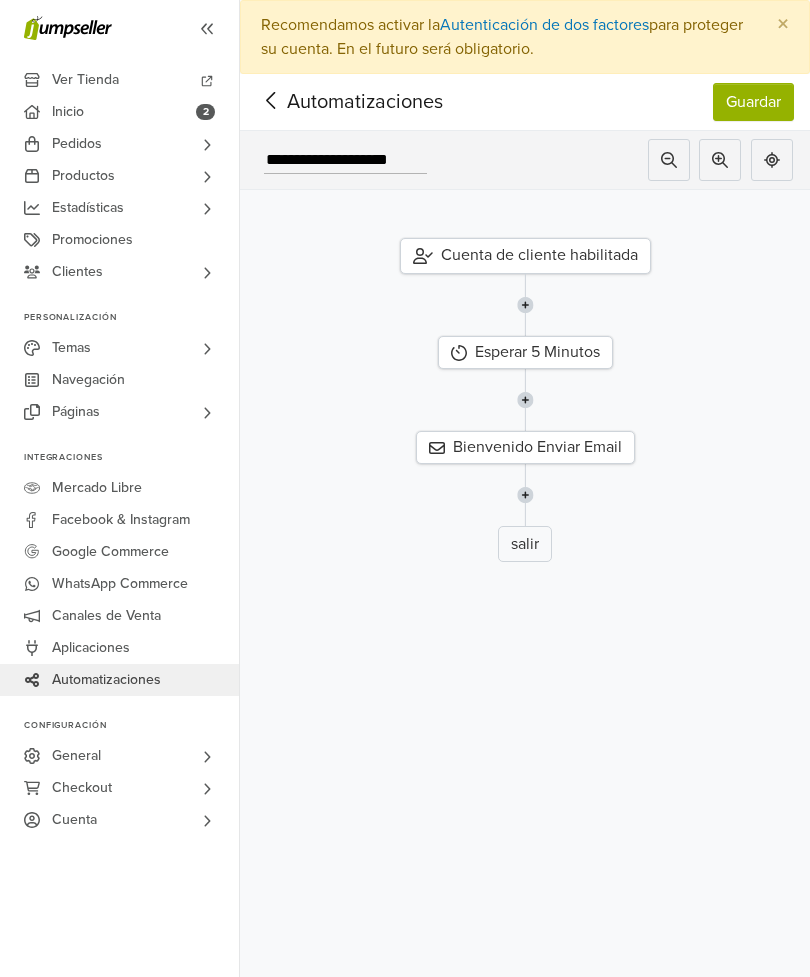 click on "Cuenta de cliente habilitada" at bounding box center (525, 256) 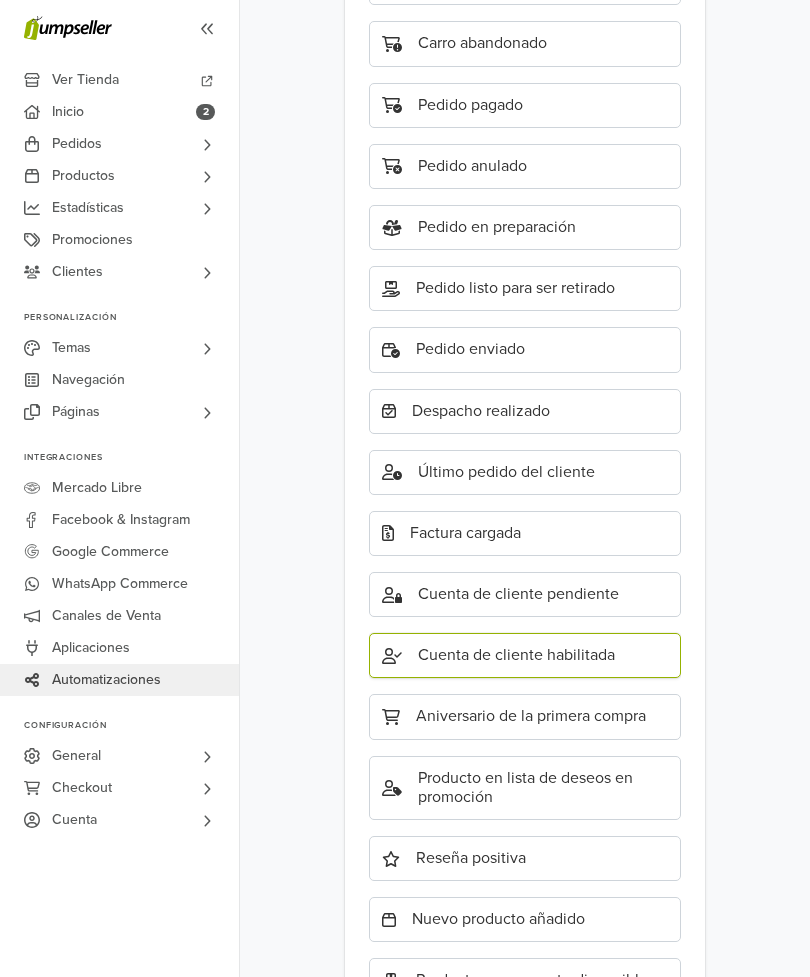 scroll, scrollTop: 414, scrollLeft: 0, axis: vertical 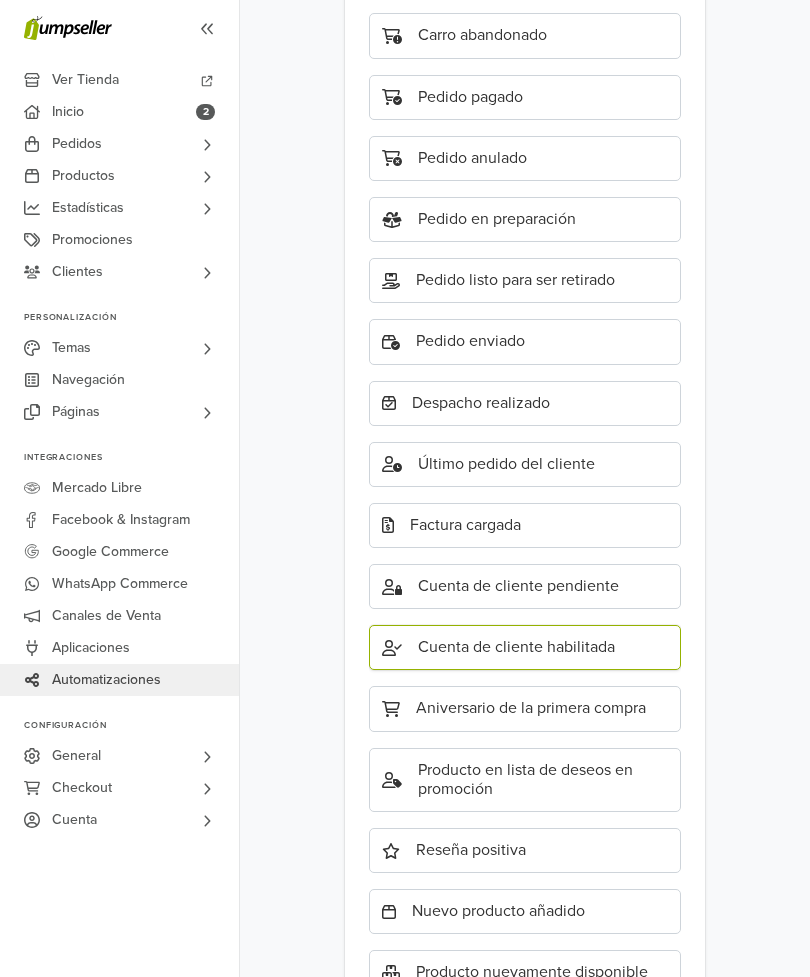 click on "Cuenta de cliente habilitada" at bounding box center [525, 647] 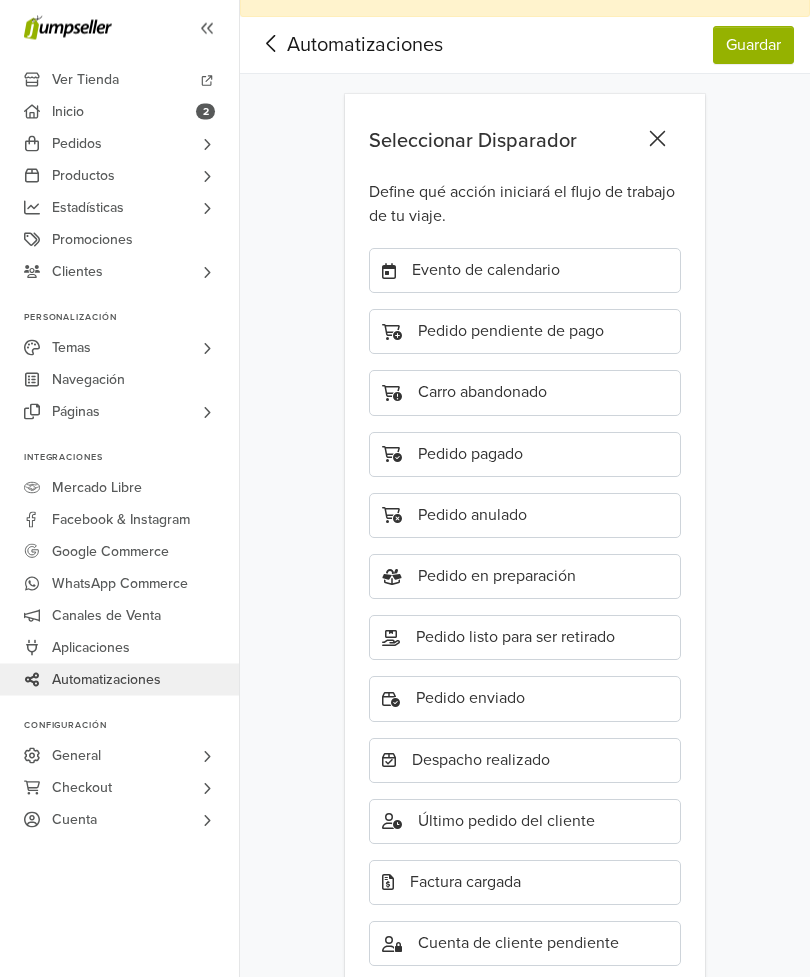 scroll, scrollTop: 0, scrollLeft: 0, axis: both 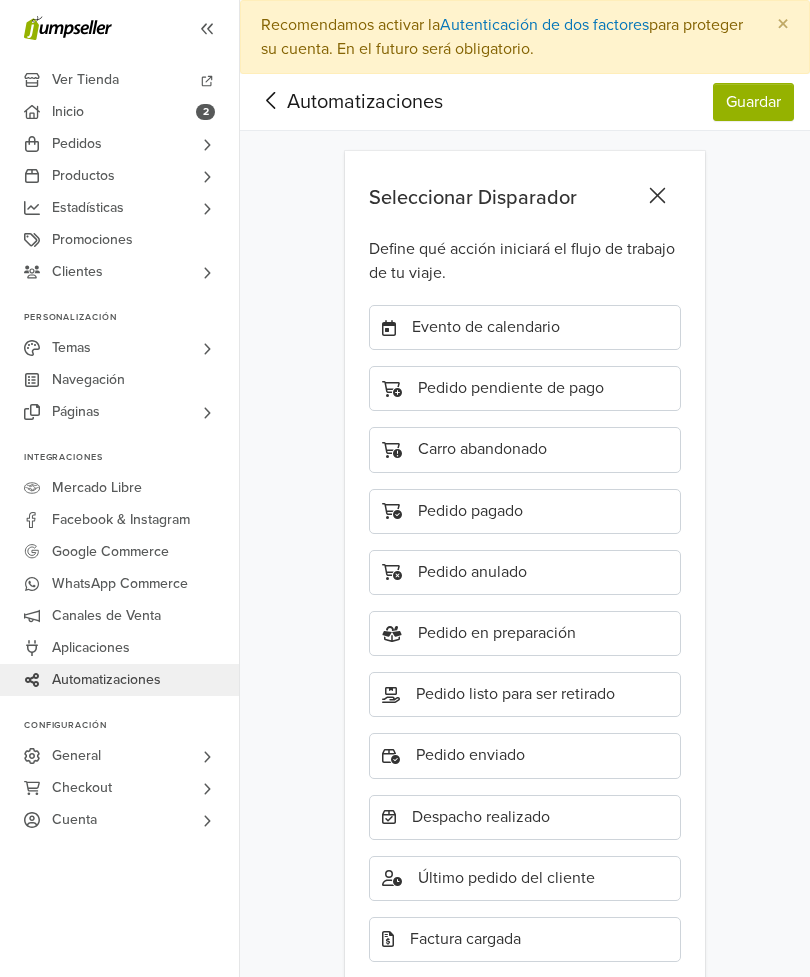 click 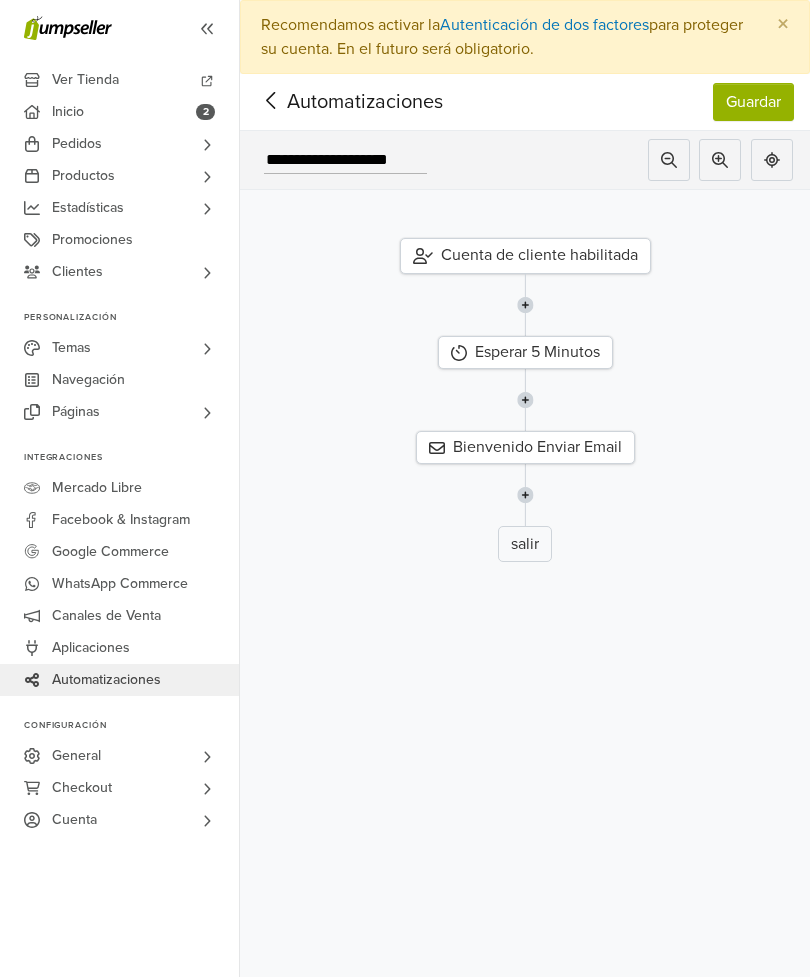 click on "Esperar 5 Minutos" at bounding box center (525, 352) 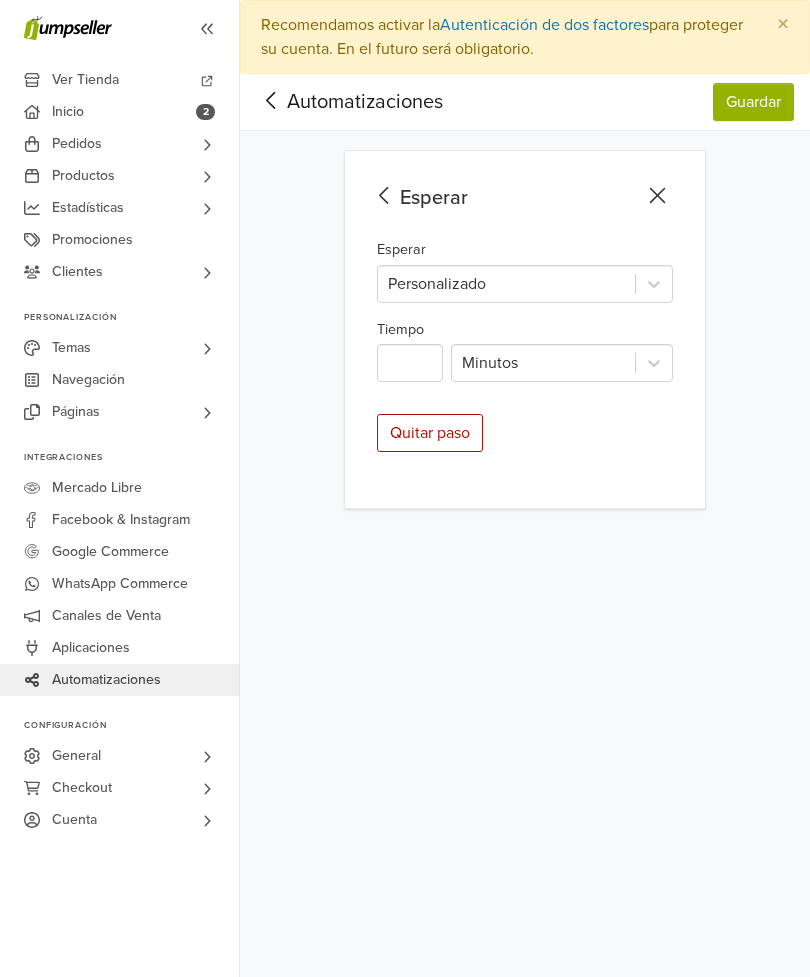 click 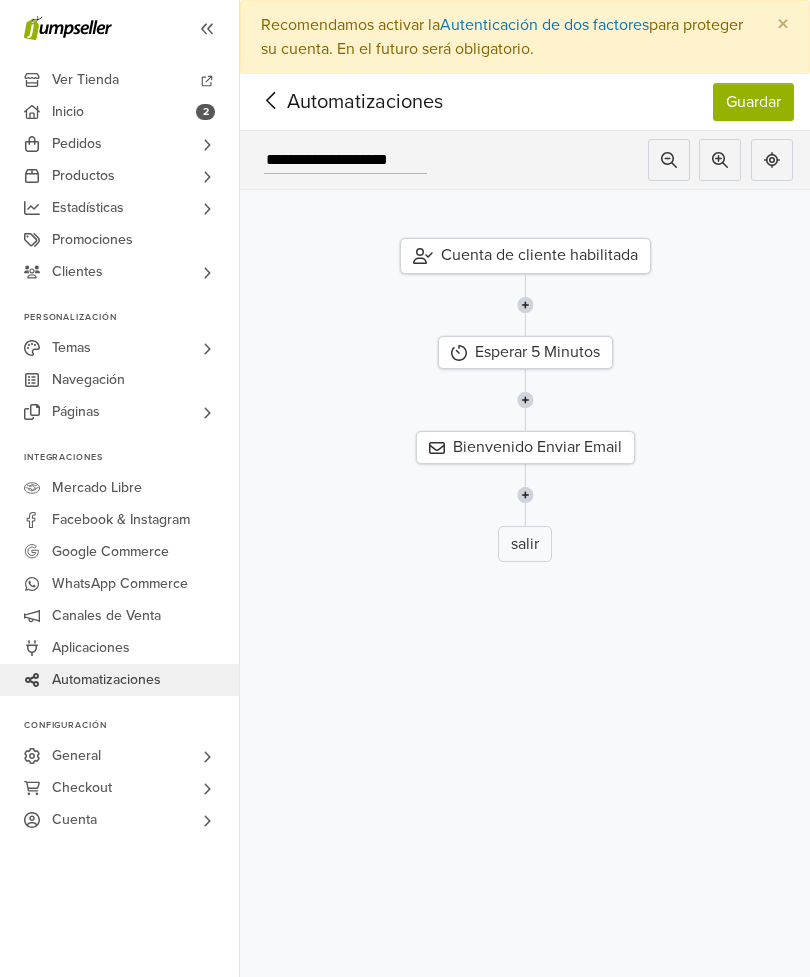 click on "Bienvenido Enviar Email" at bounding box center [525, 447] 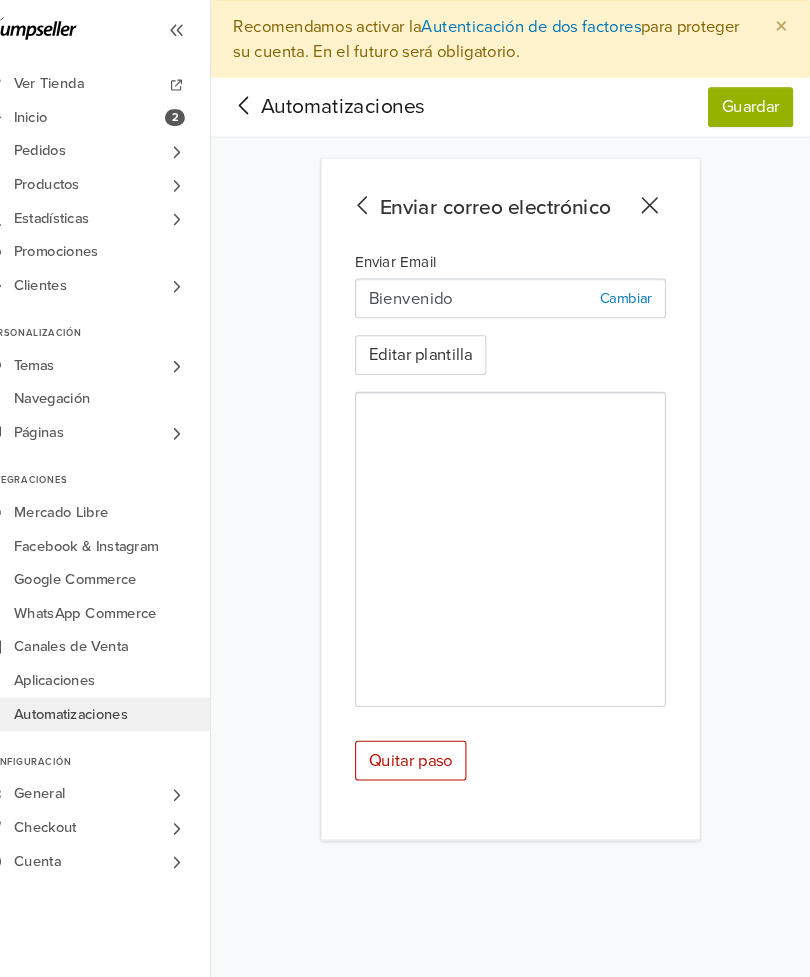 click on "Editar plantilla" at bounding box center (439, 338) 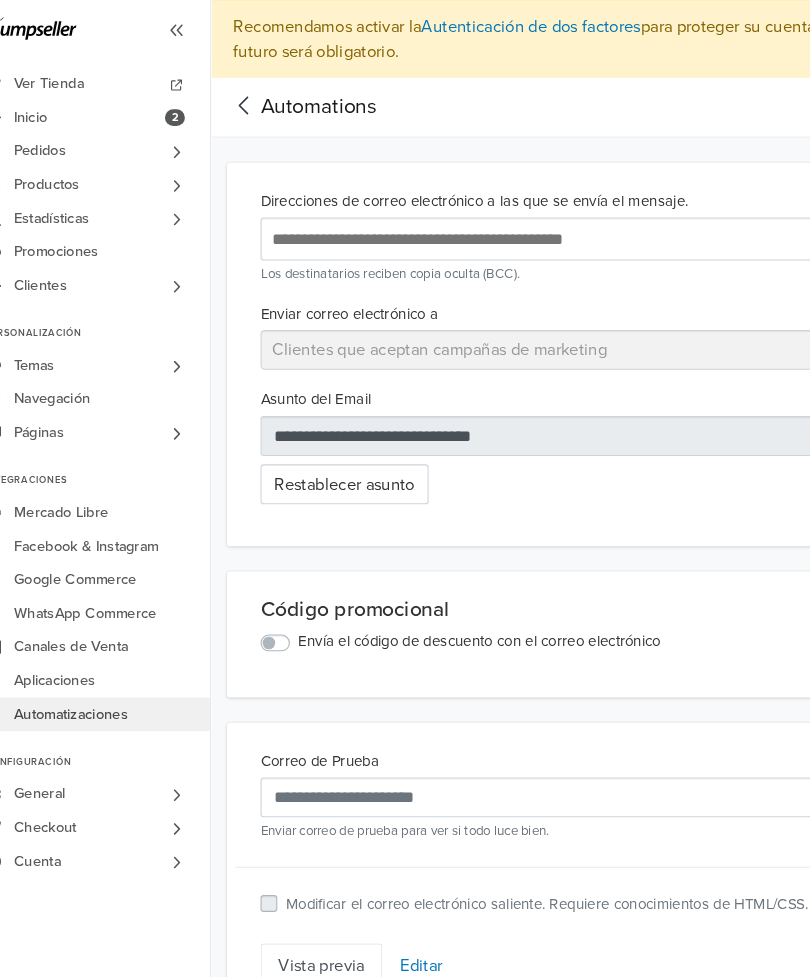 scroll, scrollTop: 0, scrollLeft: 0, axis: both 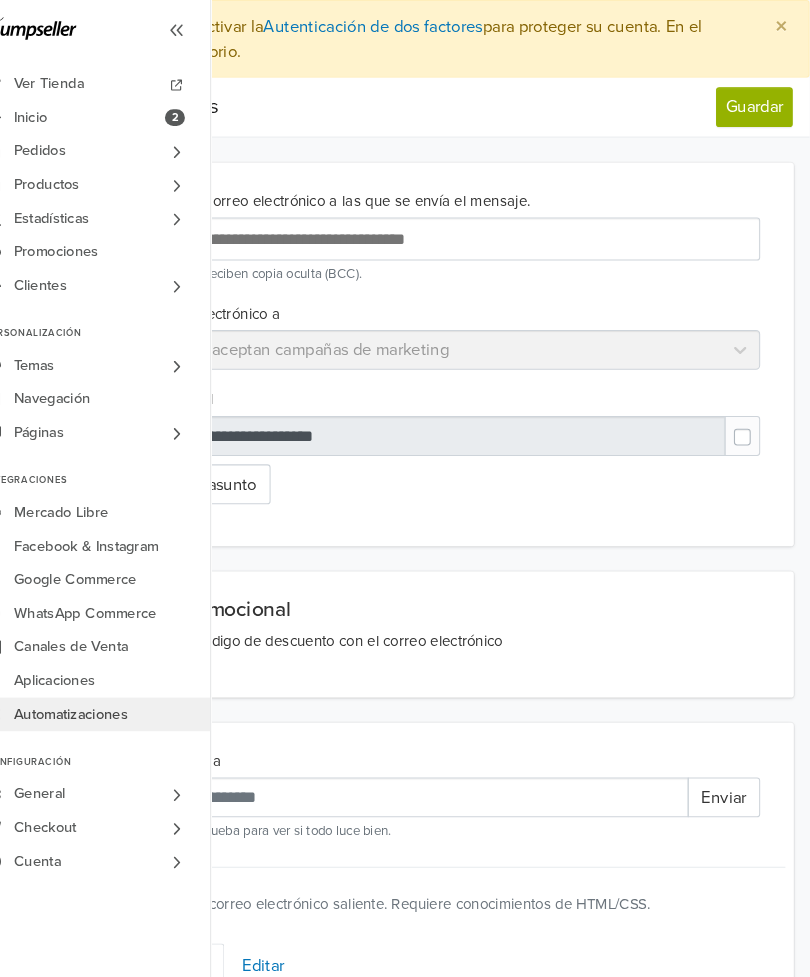click at bounding box center (762, 406) 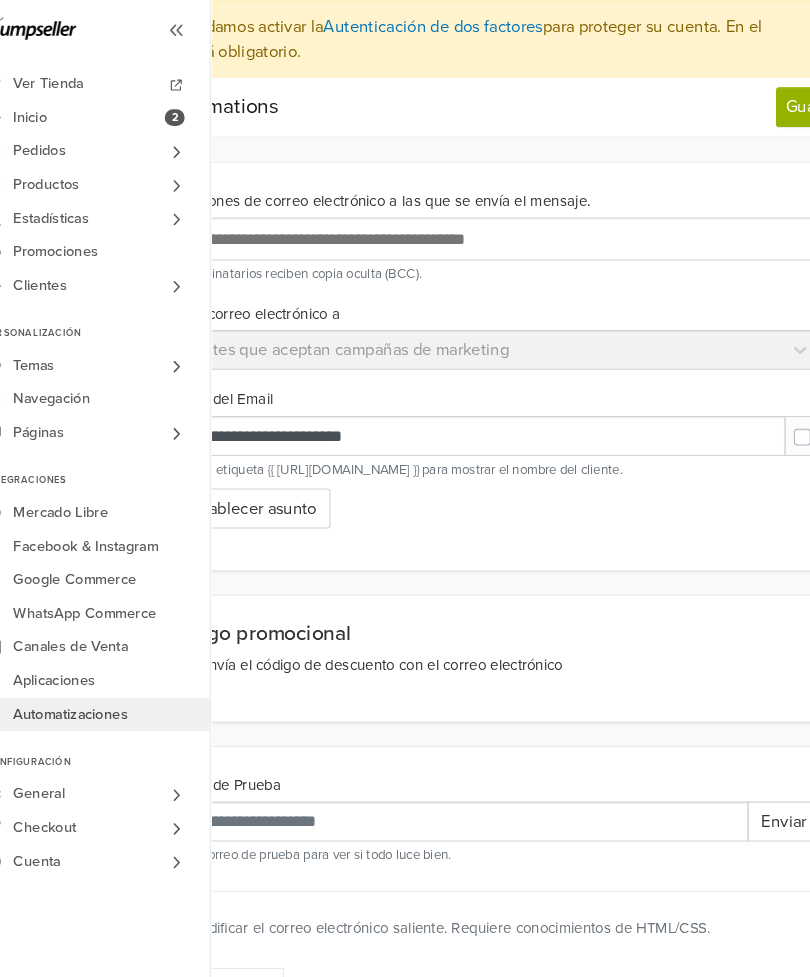 scroll, scrollTop: 0, scrollLeft: 150, axis: horizontal 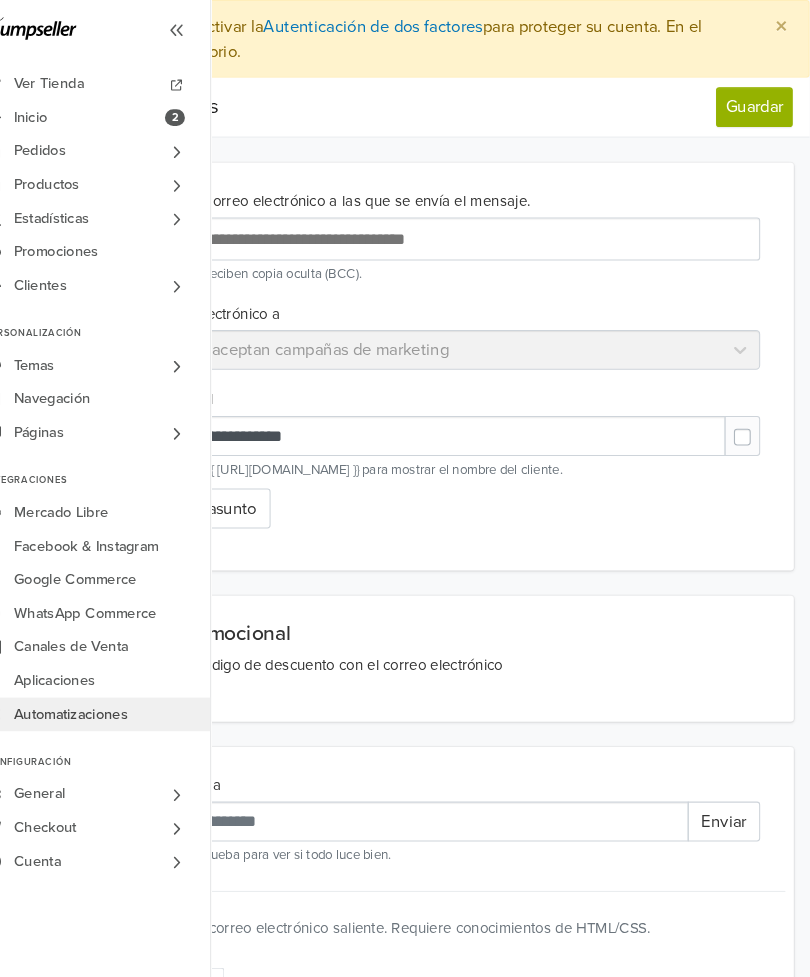 click at bounding box center (762, 406) 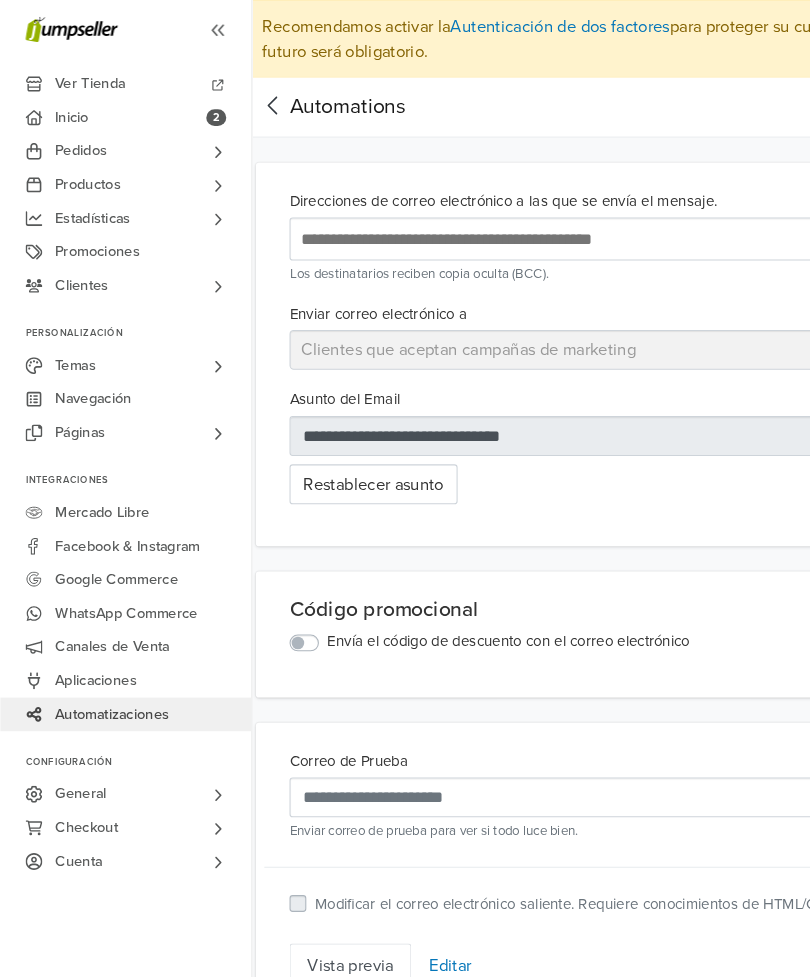 click at bounding box center (572, 415) 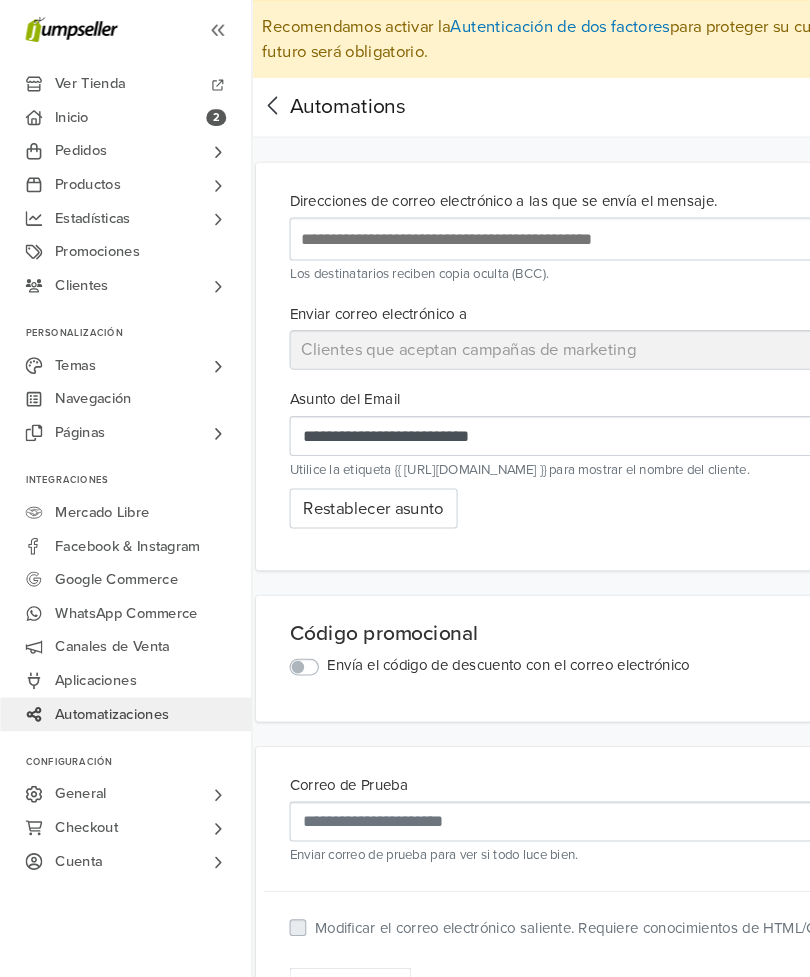 scroll, scrollTop: 0, scrollLeft: 12, axis: horizontal 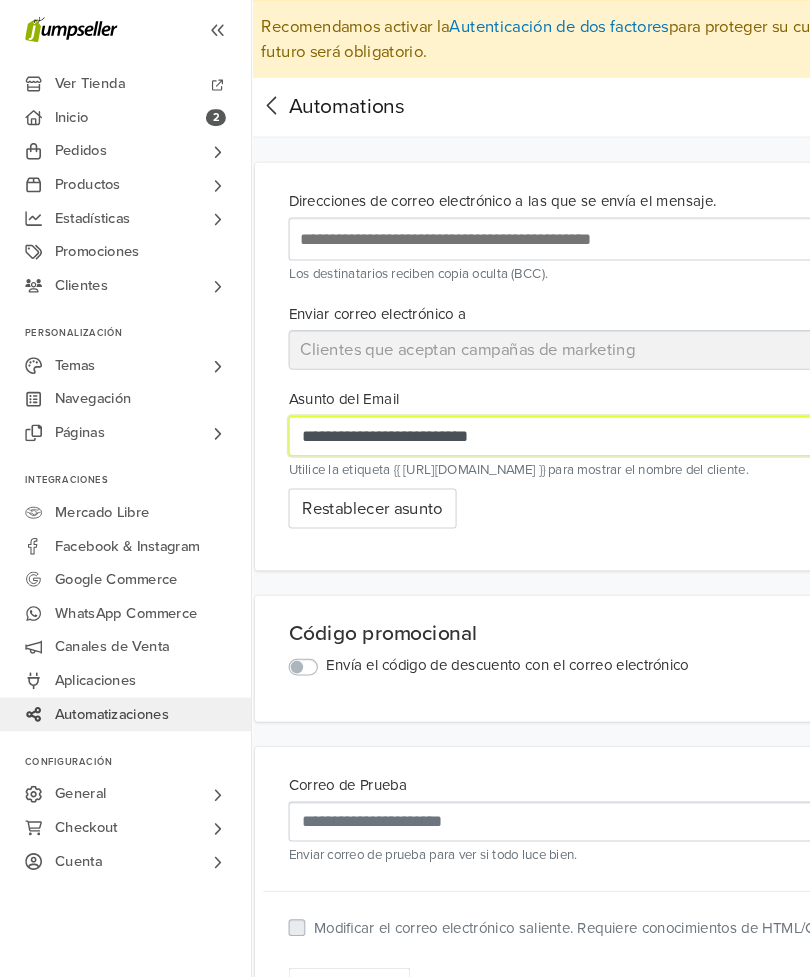 click on "**********" at bounding box center (571, 415) 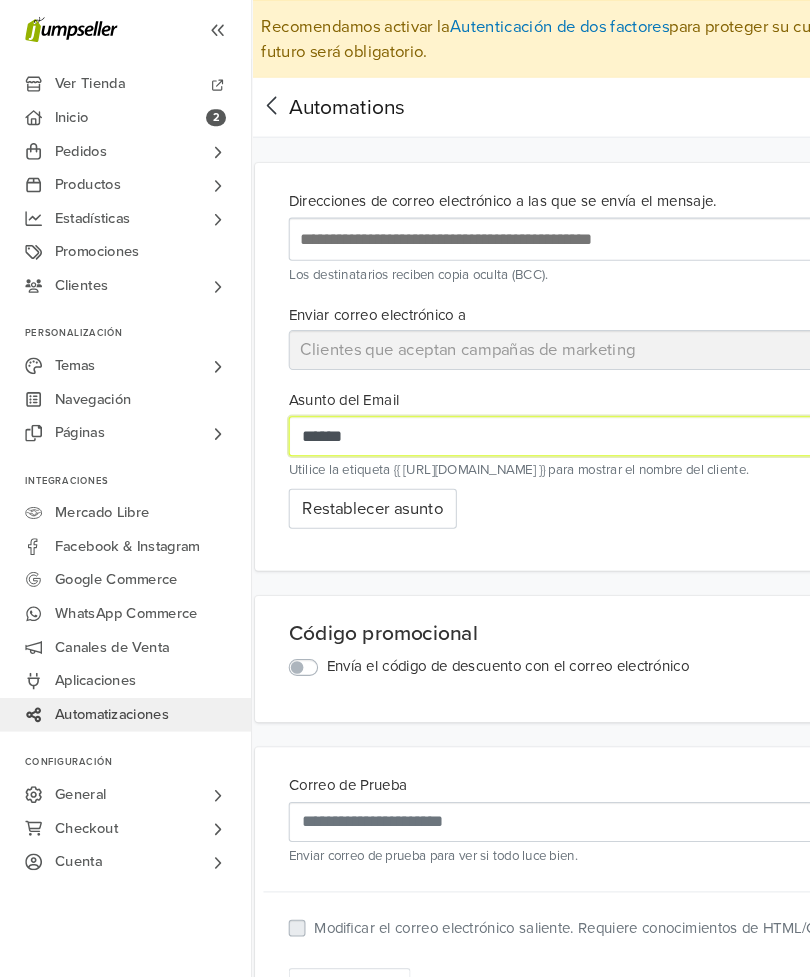 type on "*****" 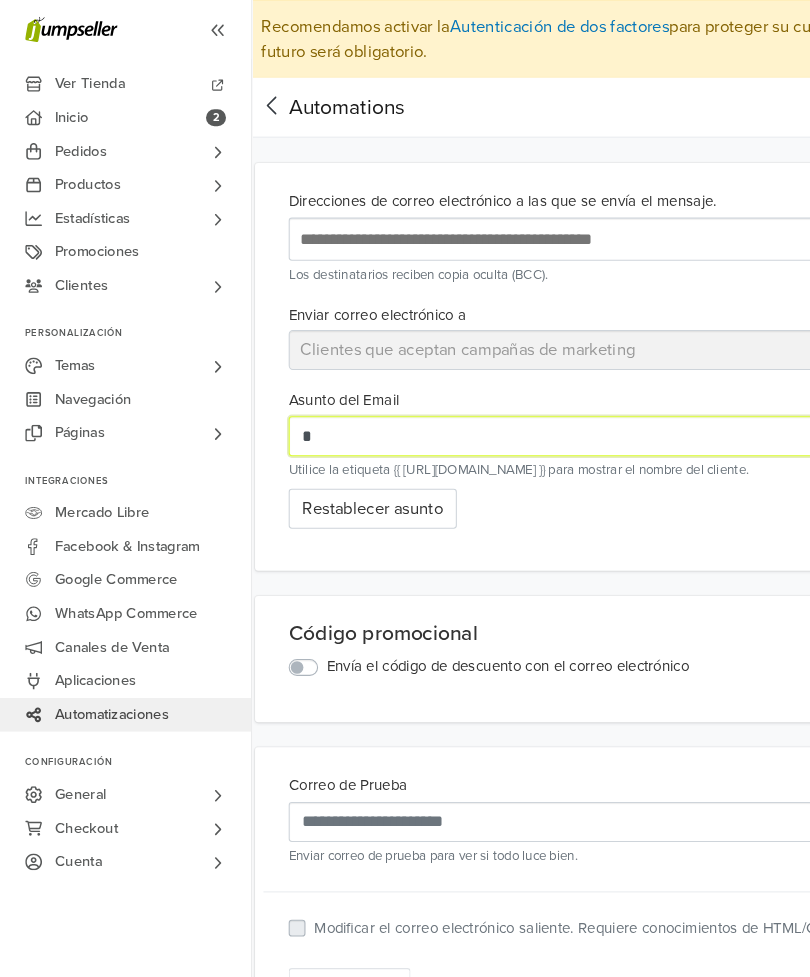 type on "*" 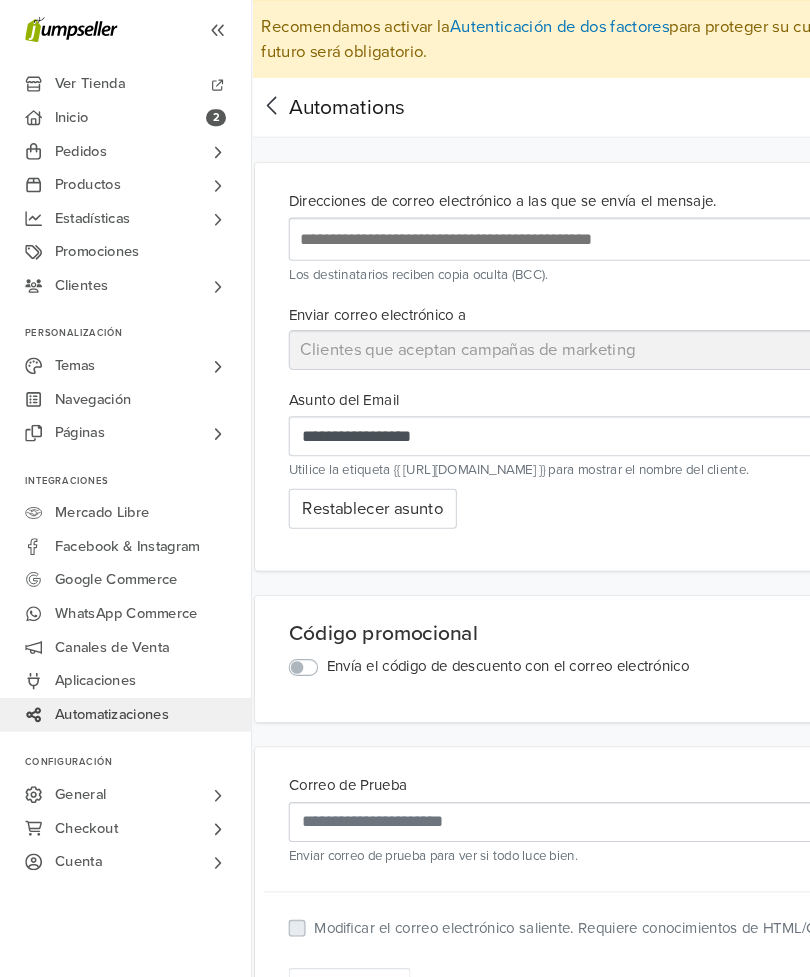 click on "**********" at bounding box center [588, 349] 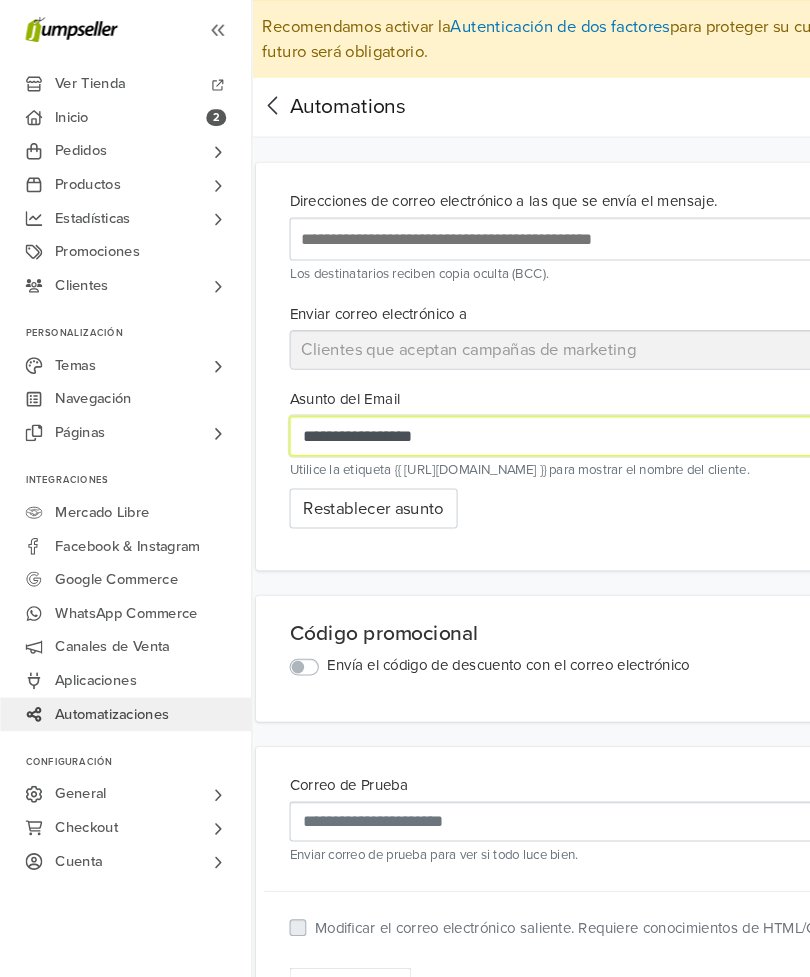 click on "**********" at bounding box center (571, 415) 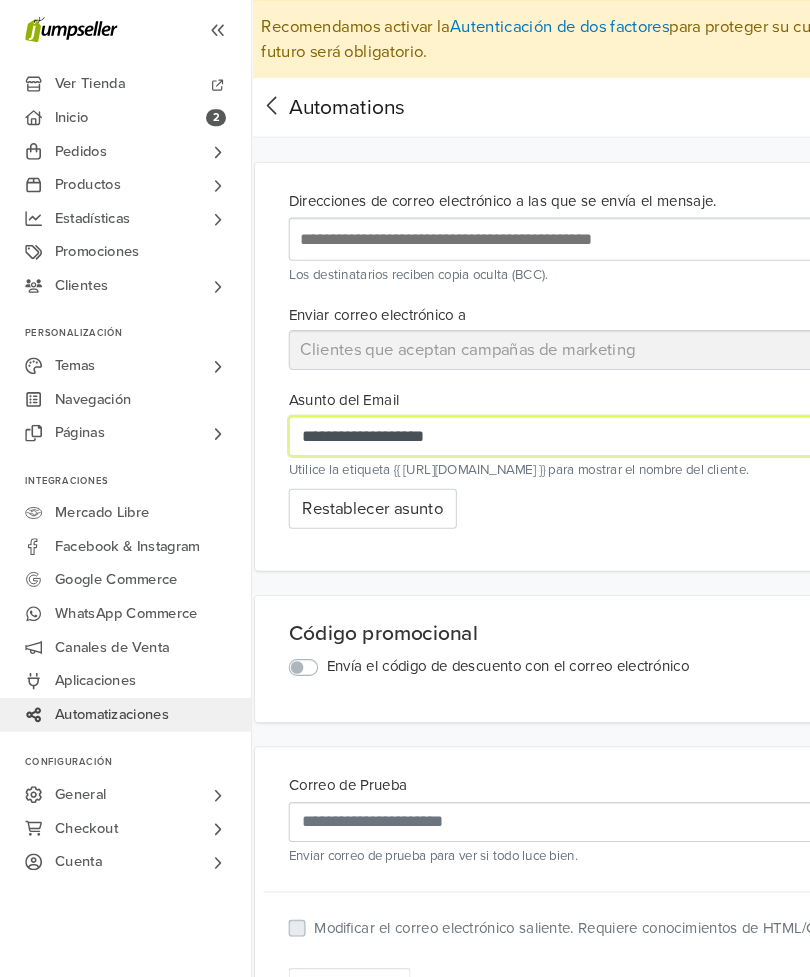 type on "**********" 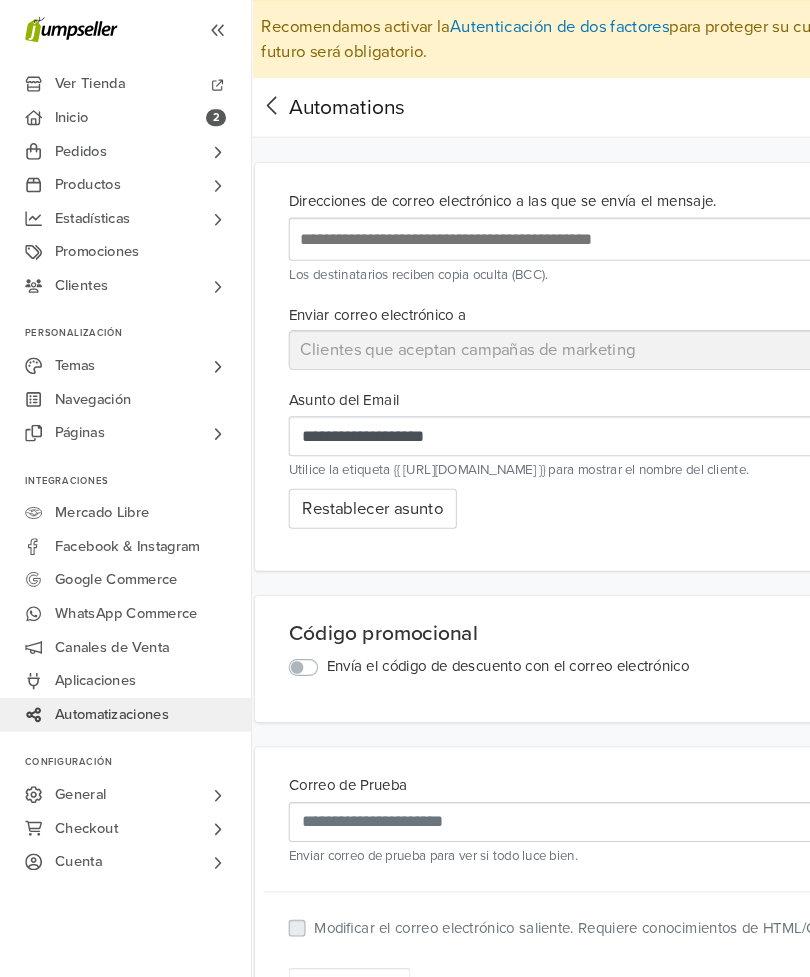 click on "Restablecer asunto" at bounding box center (588, 484) 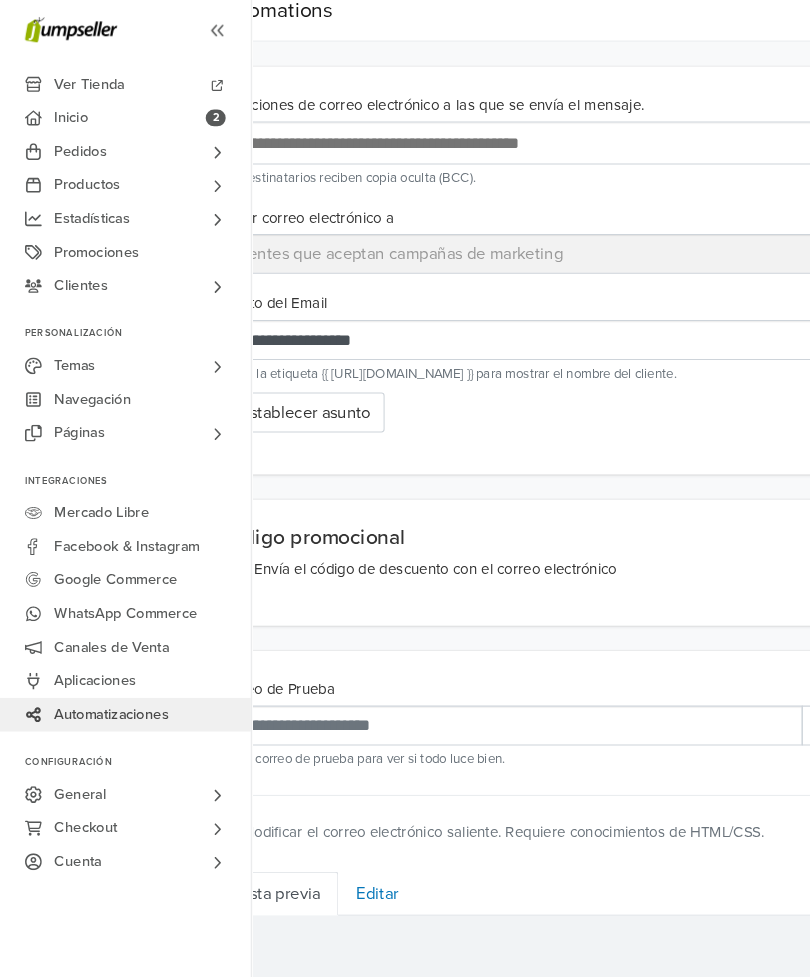 scroll, scrollTop: 92, scrollLeft: 0, axis: vertical 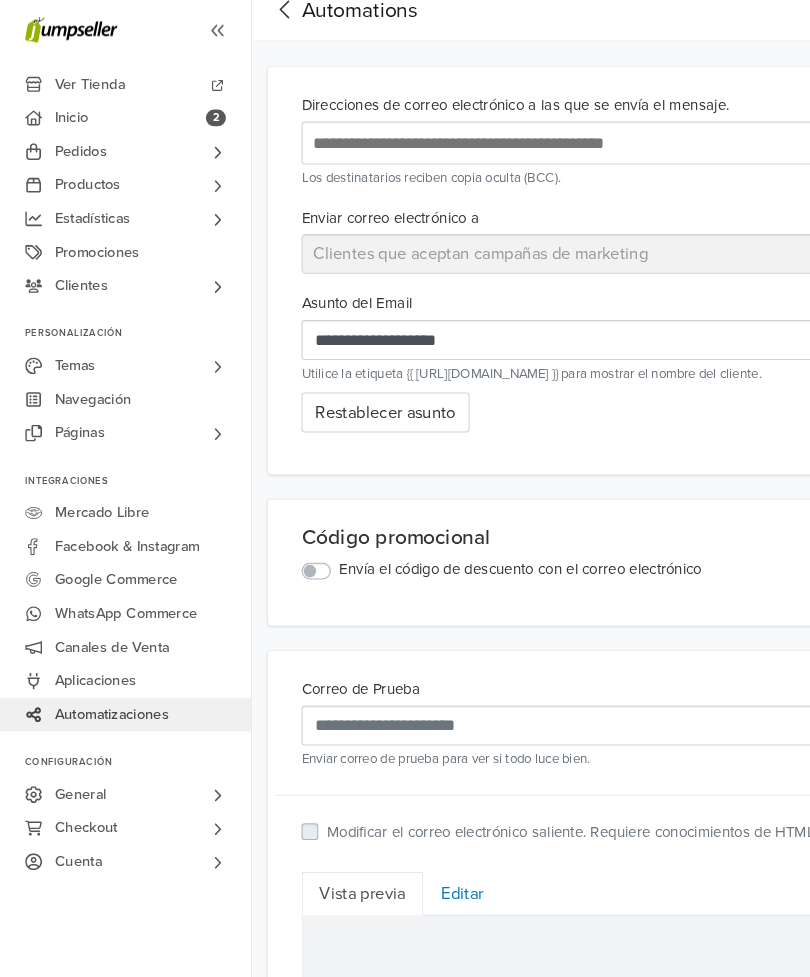 click on "Envía el código de descuento con el correo electrónico" at bounding box center (495, 542) 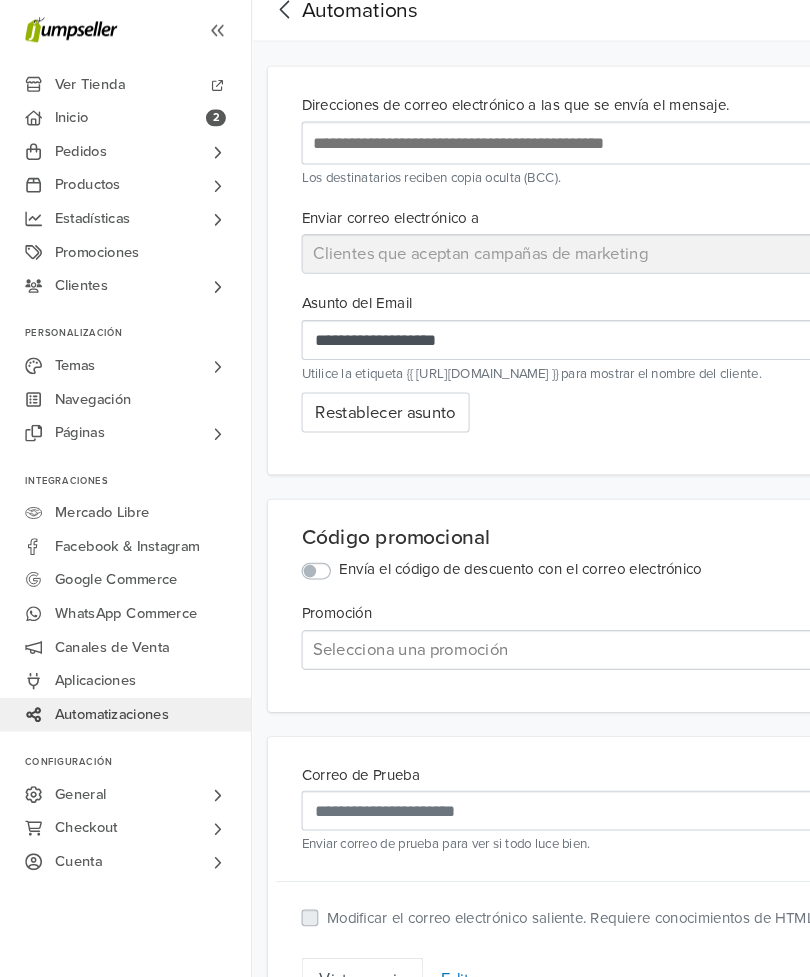 scroll, scrollTop: 92, scrollLeft: 0, axis: vertical 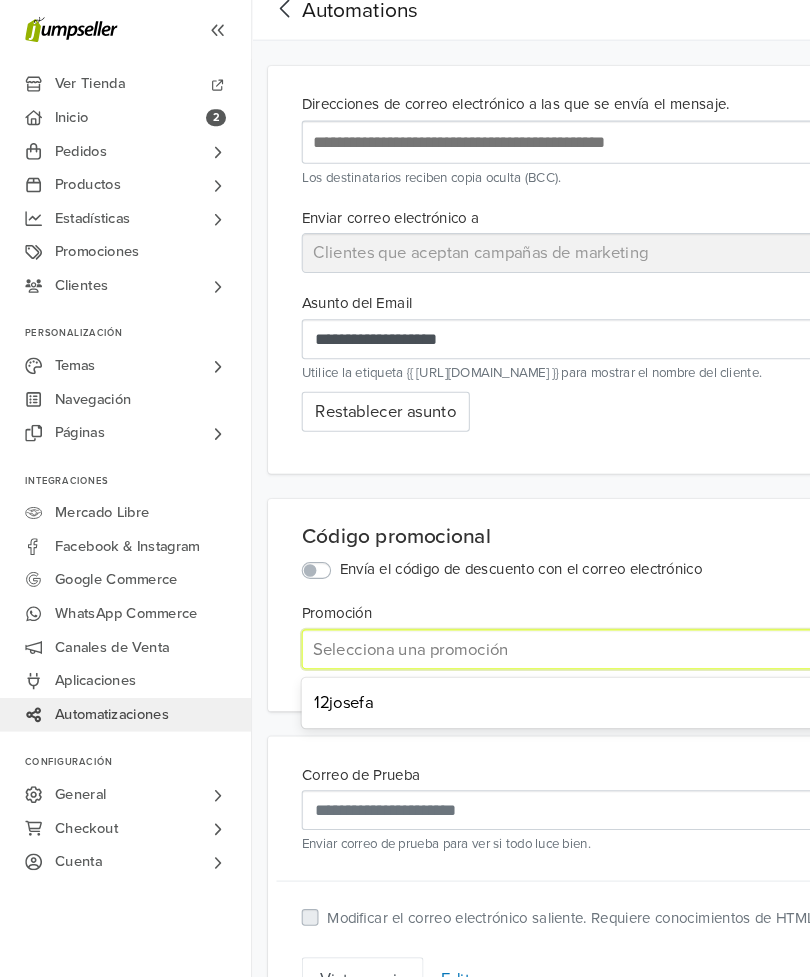 click on "12josefa" at bounding box center [600, 669] 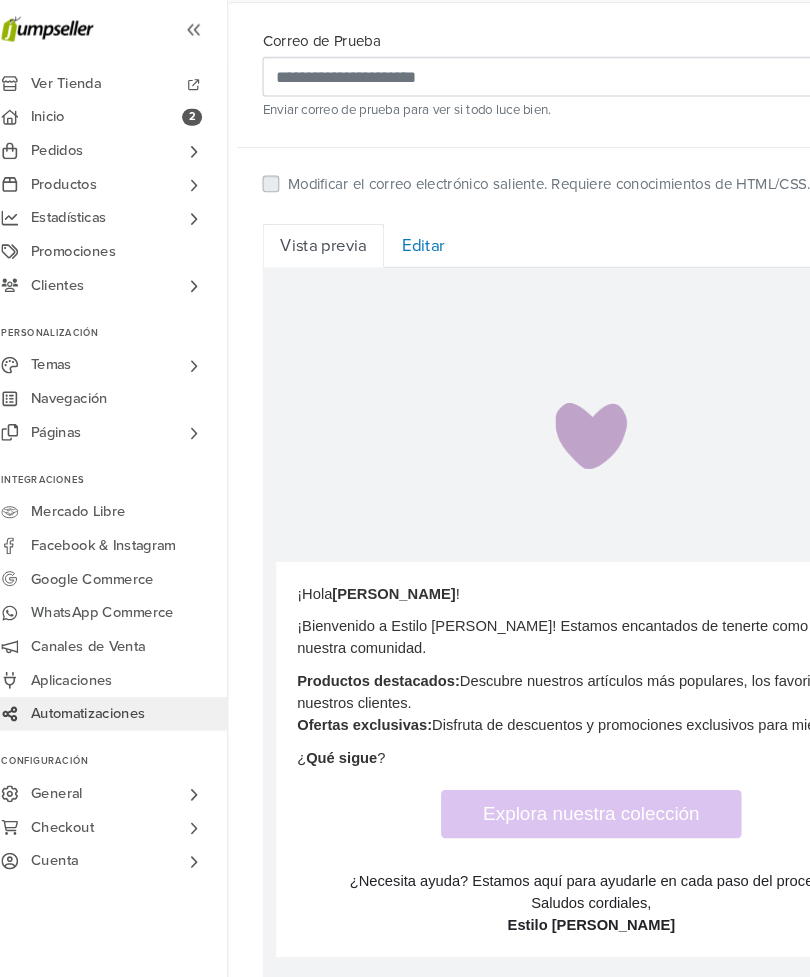 scroll, scrollTop: 817, scrollLeft: 14, axis: both 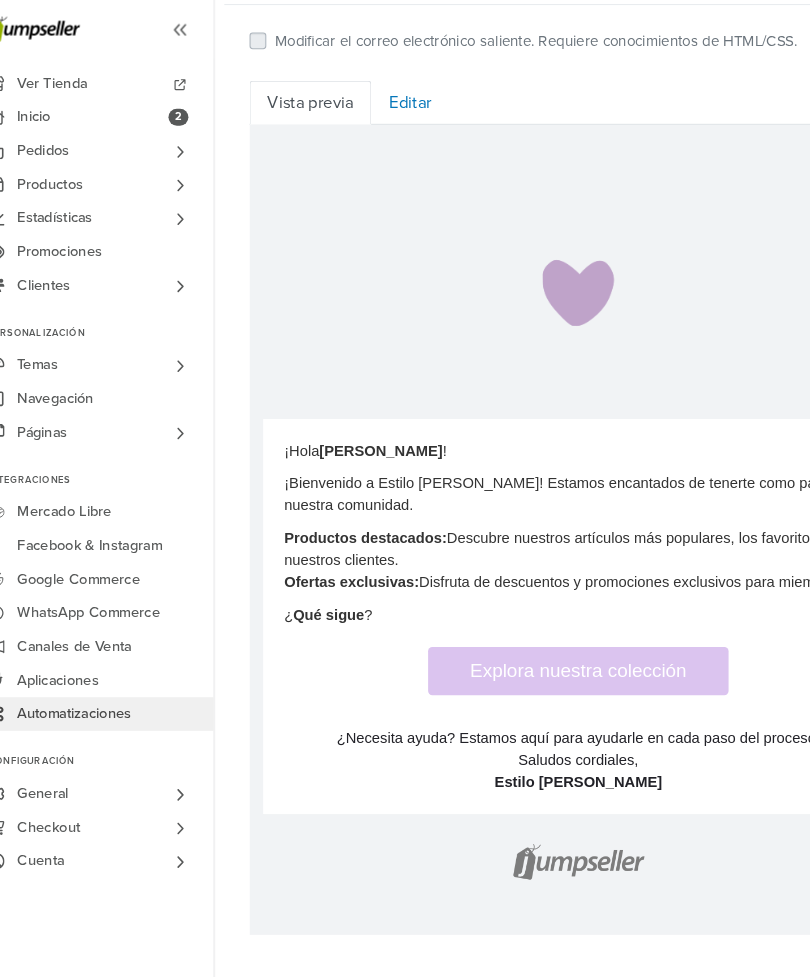 click on "Editar" at bounding box center [426, 98] 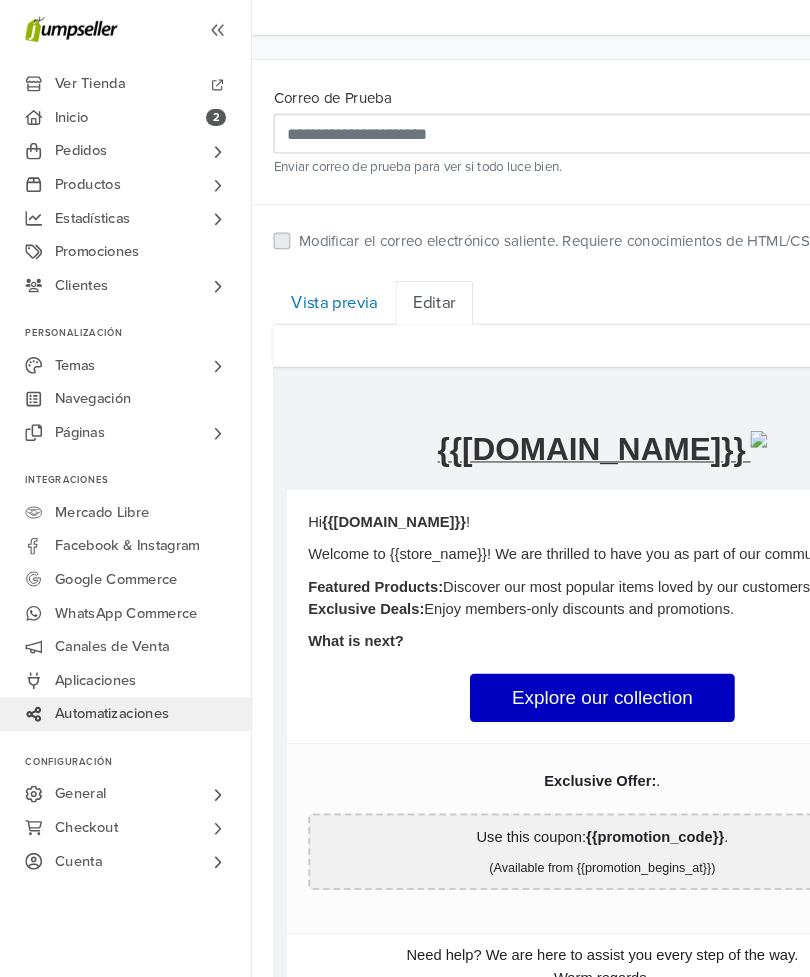 scroll, scrollTop: 736, scrollLeft: 0, axis: vertical 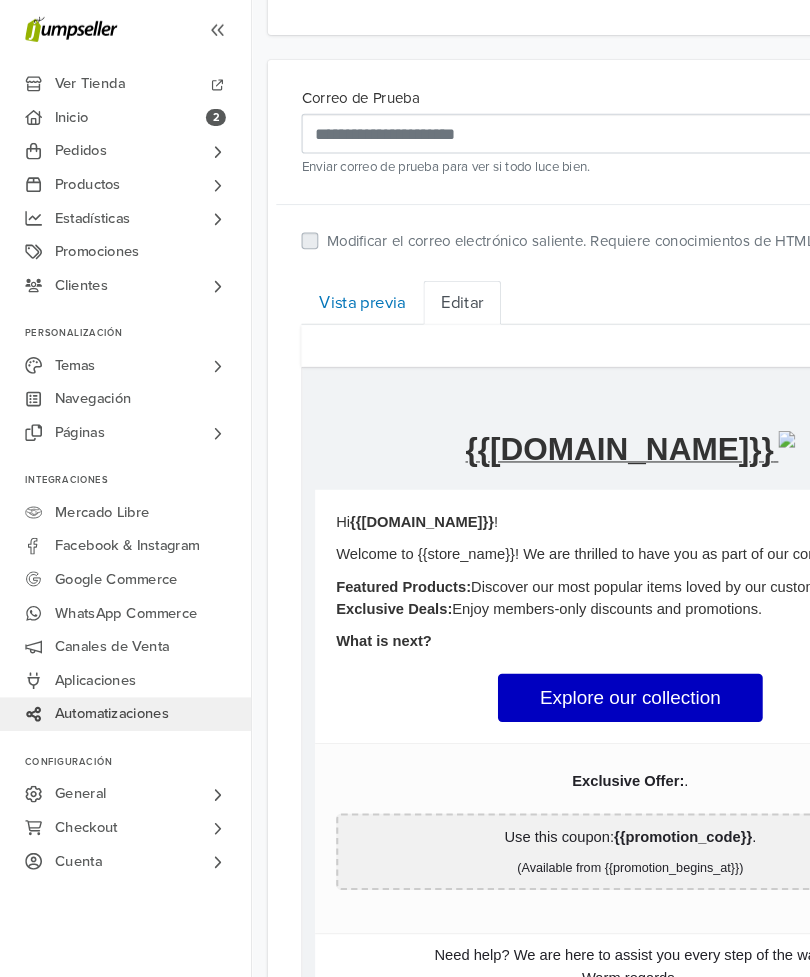 click 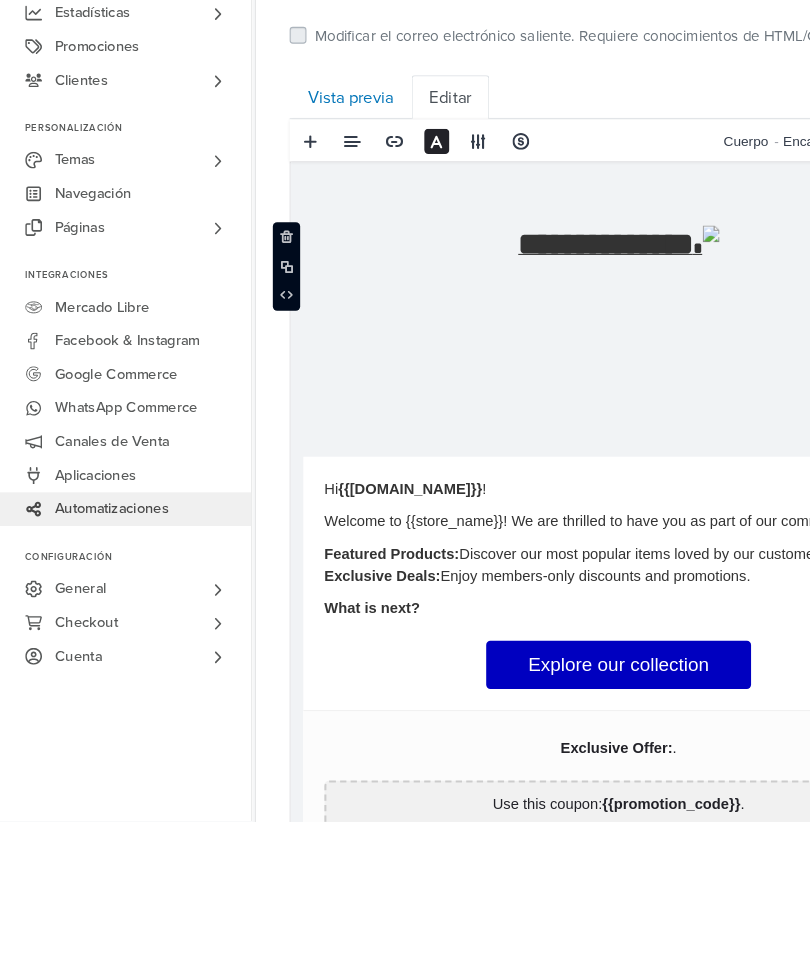 scroll, scrollTop: 736, scrollLeft: 0, axis: vertical 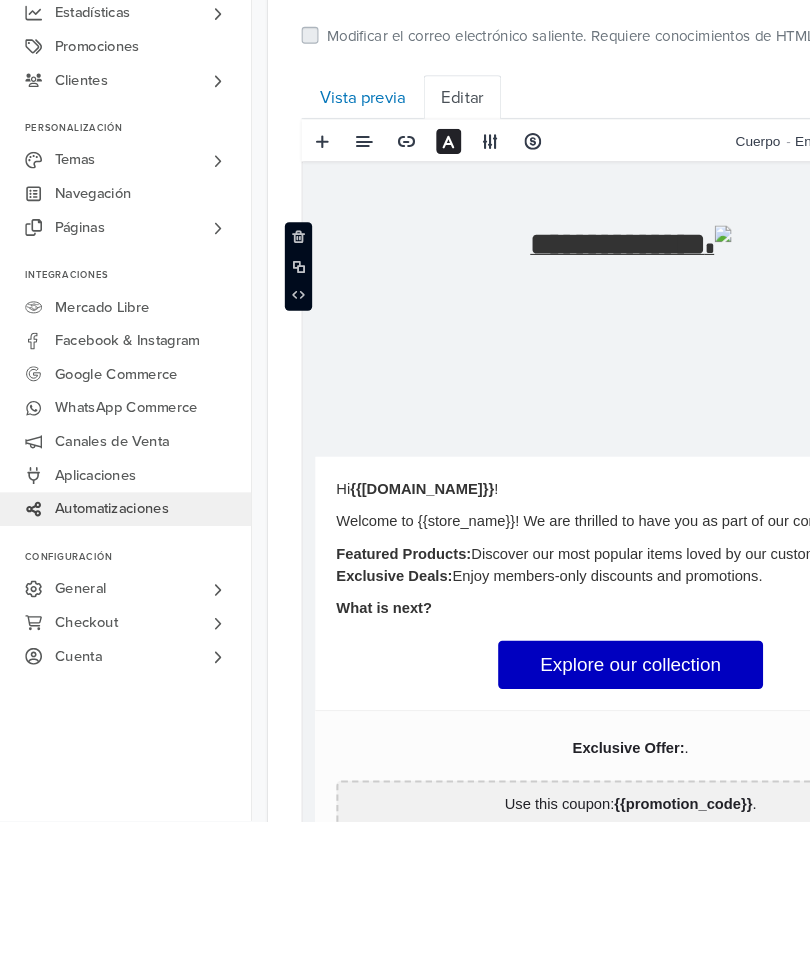 click at bounding box center (284, 421) 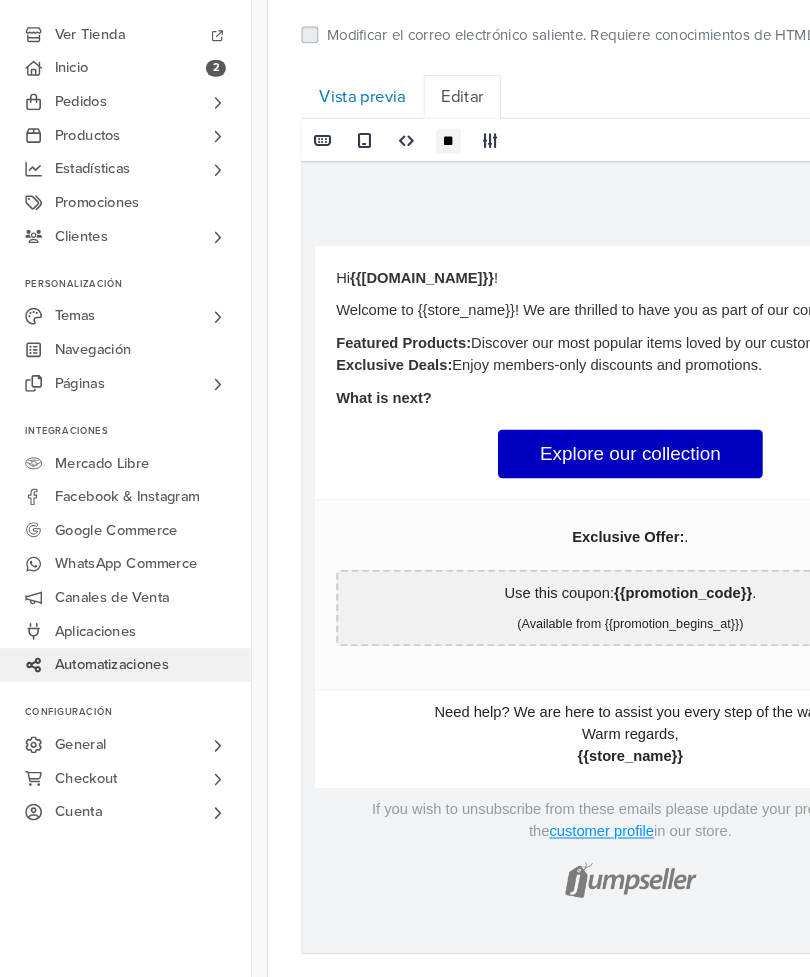 click at bounding box center (614, 201) 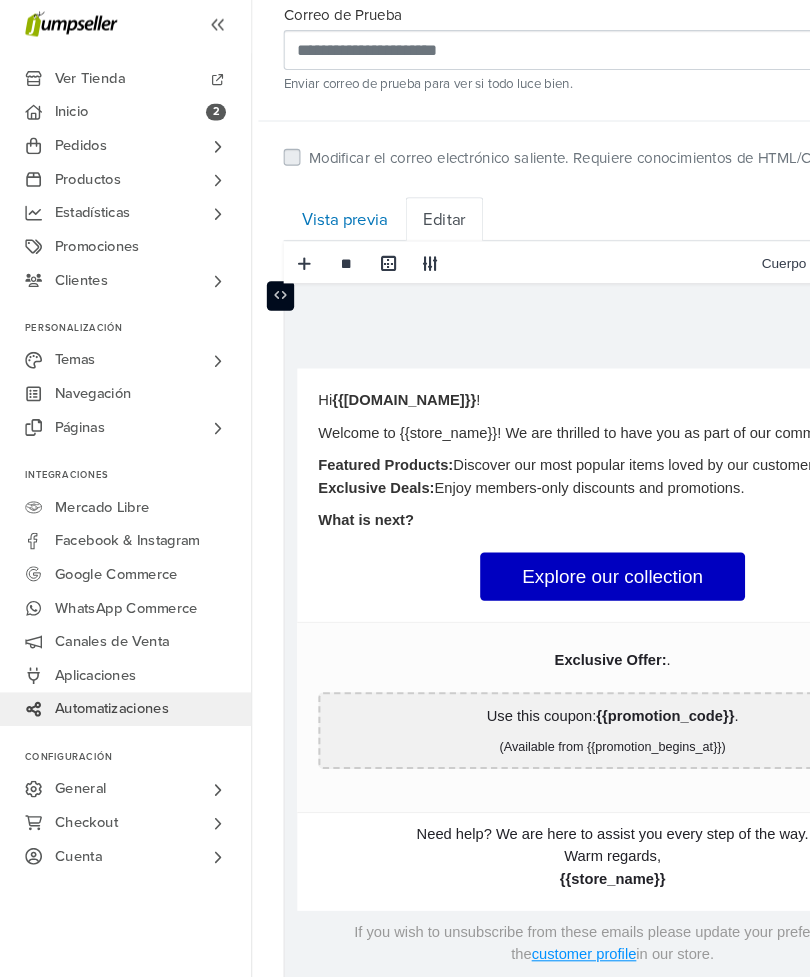 scroll, scrollTop: 810, scrollLeft: 12, axis: both 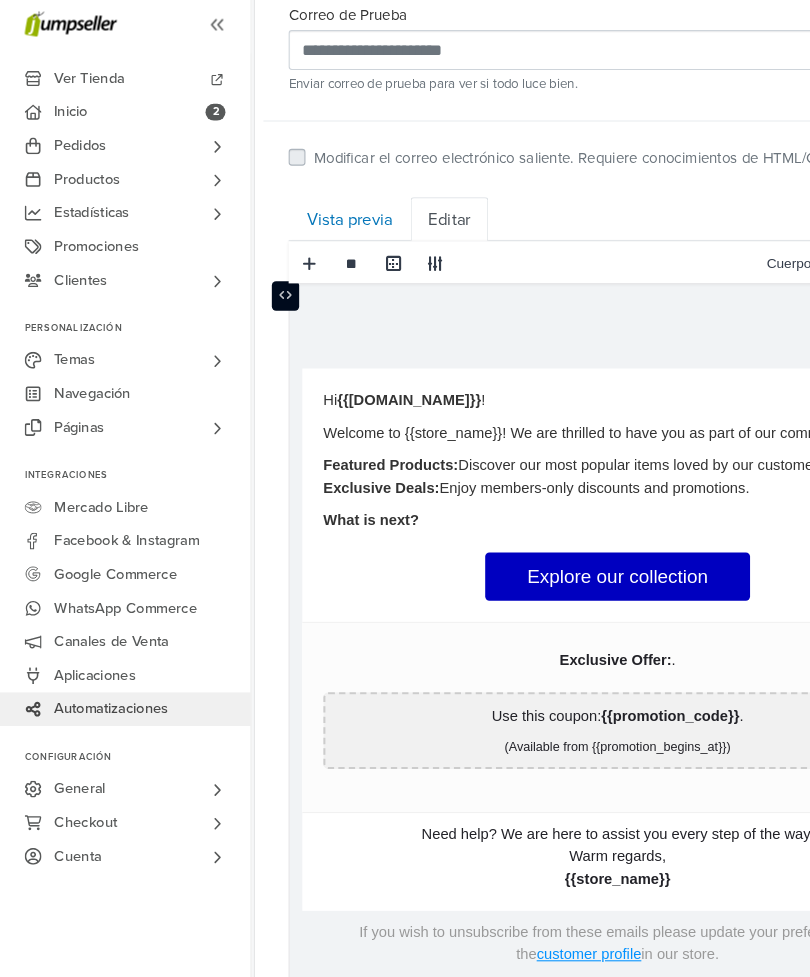click at bounding box center (601, 324) 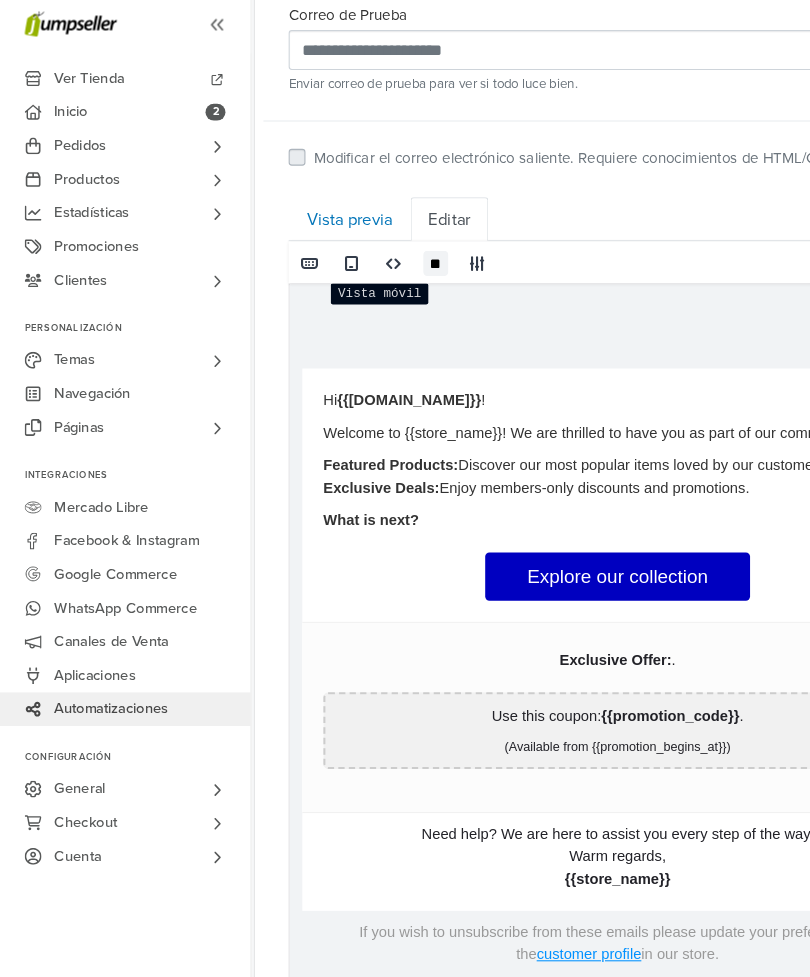 click at bounding box center [335, 256] 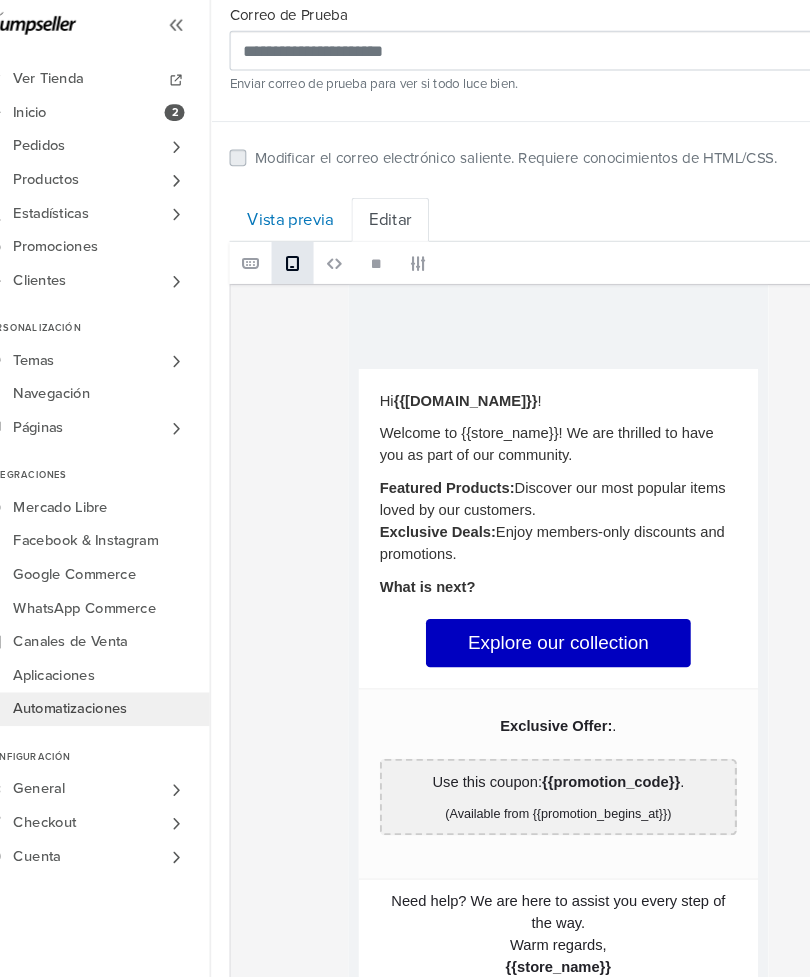 scroll, scrollTop: 810, scrollLeft: 71, axis: both 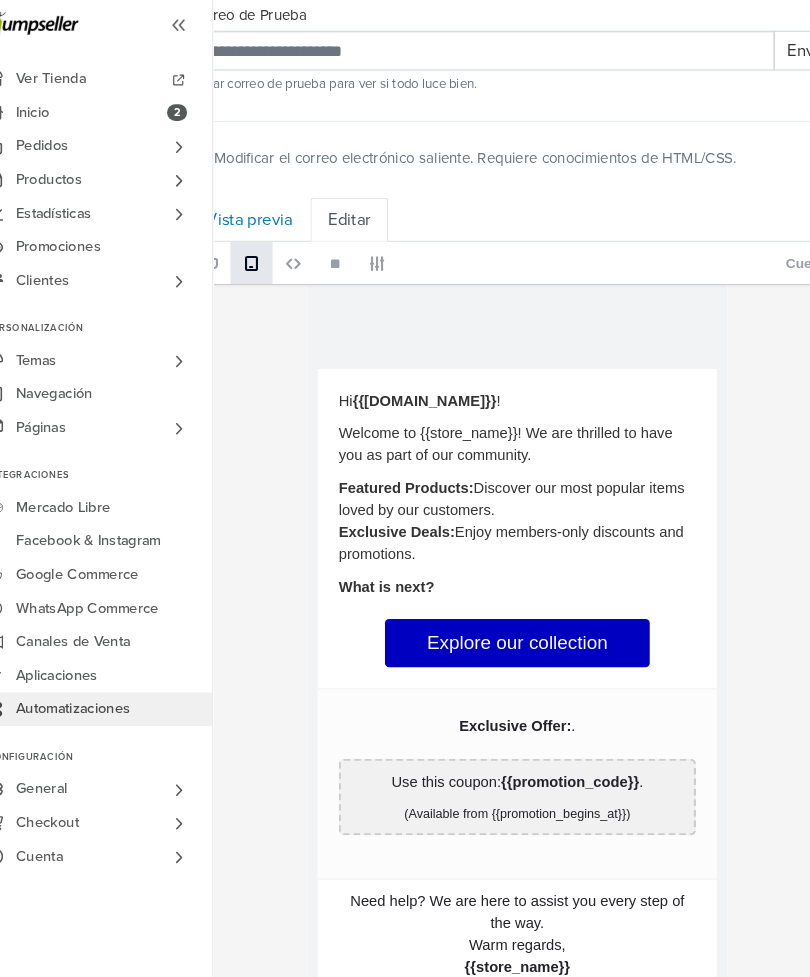 click at bounding box center (506, 324) 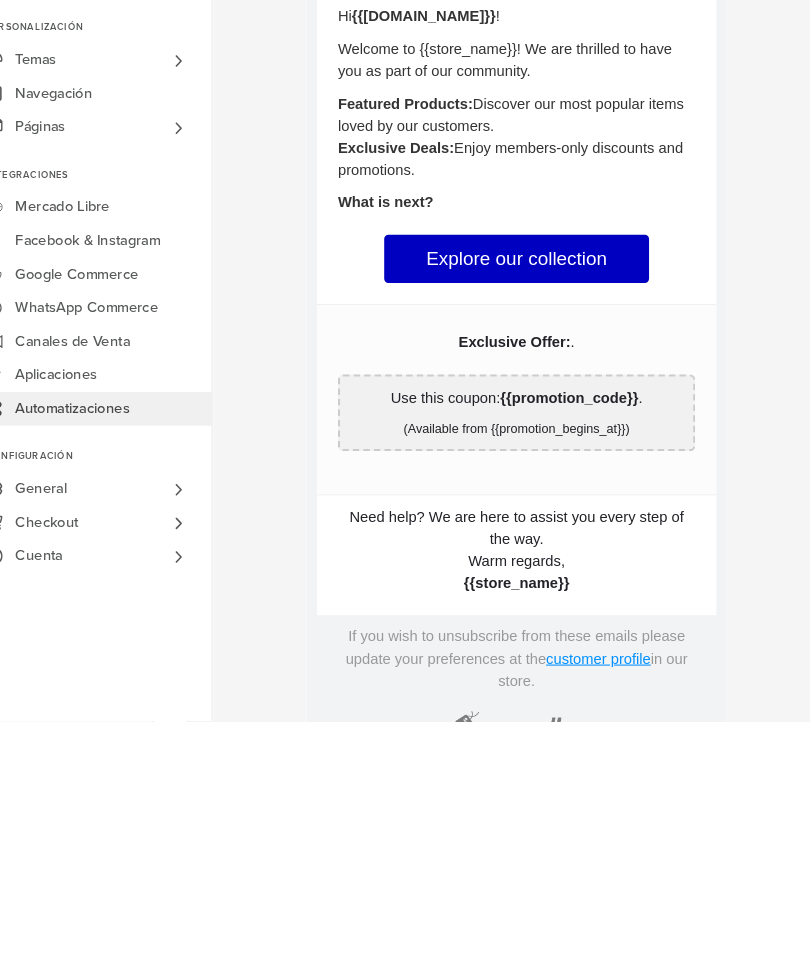 scroll, scrollTop: 909, scrollLeft: 71, axis: both 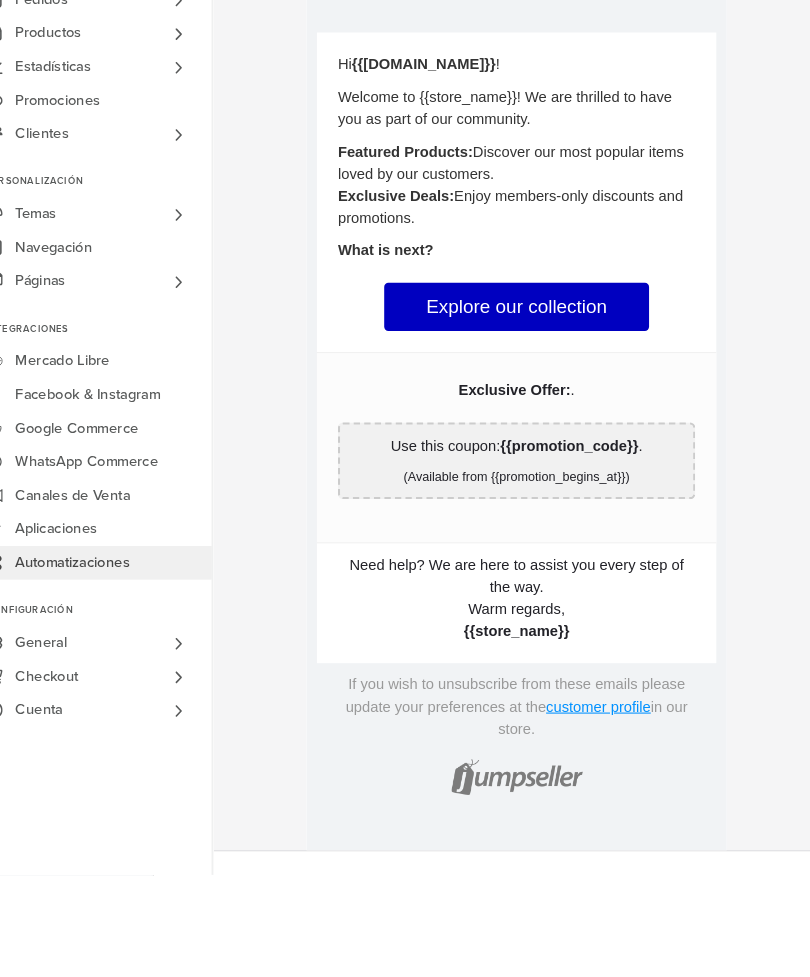 click at bounding box center (529, 524) 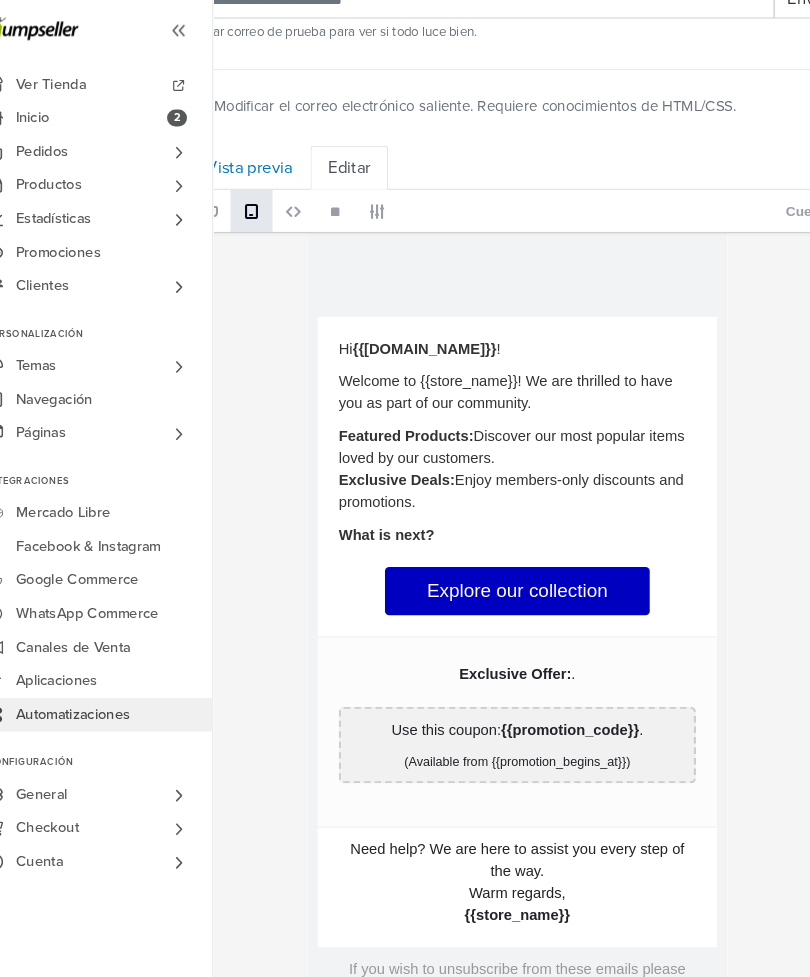 scroll, scrollTop: 863, scrollLeft: 71, axis: both 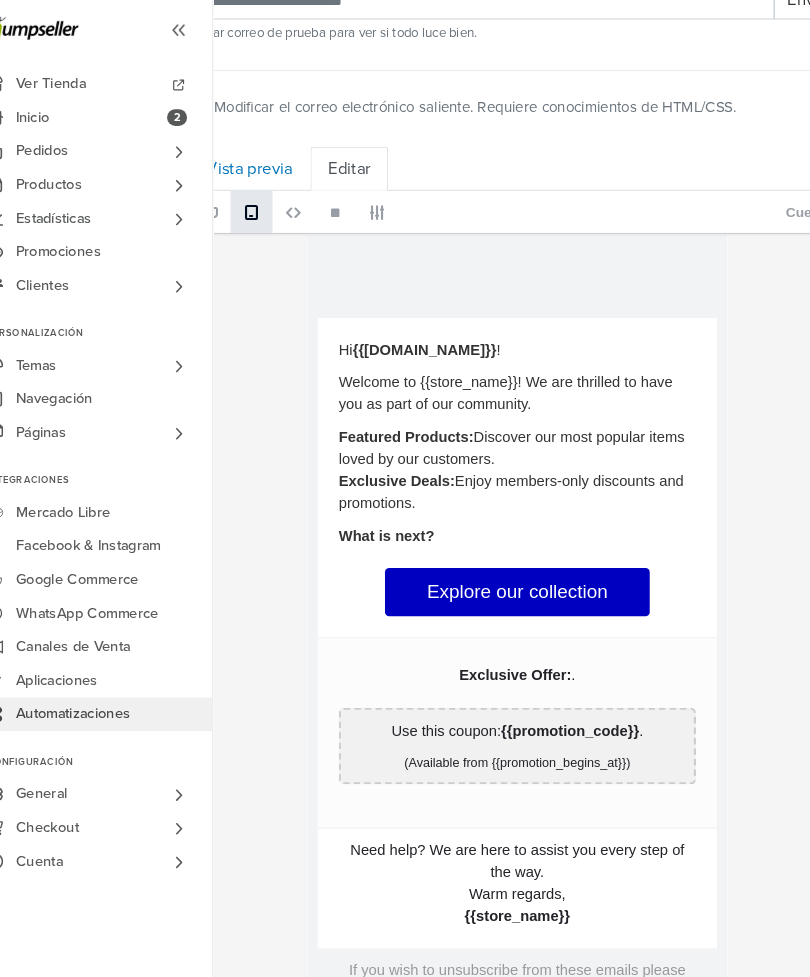 click at bounding box center (506, 273) 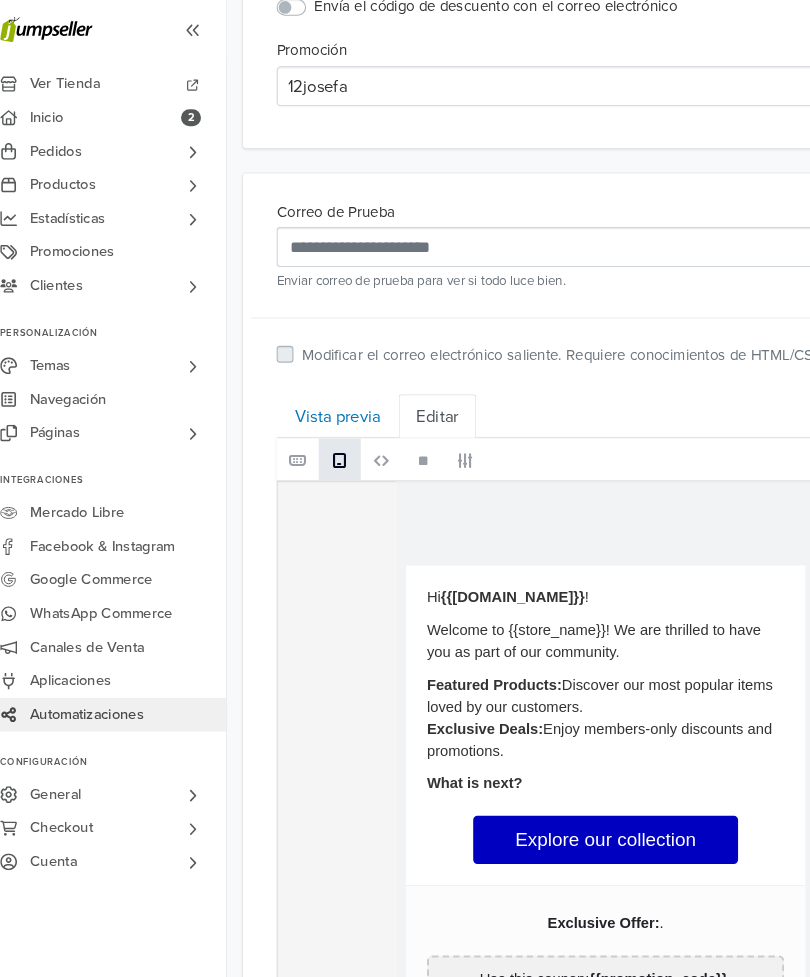 scroll, scrollTop: 628, scrollLeft: 0, axis: vertical 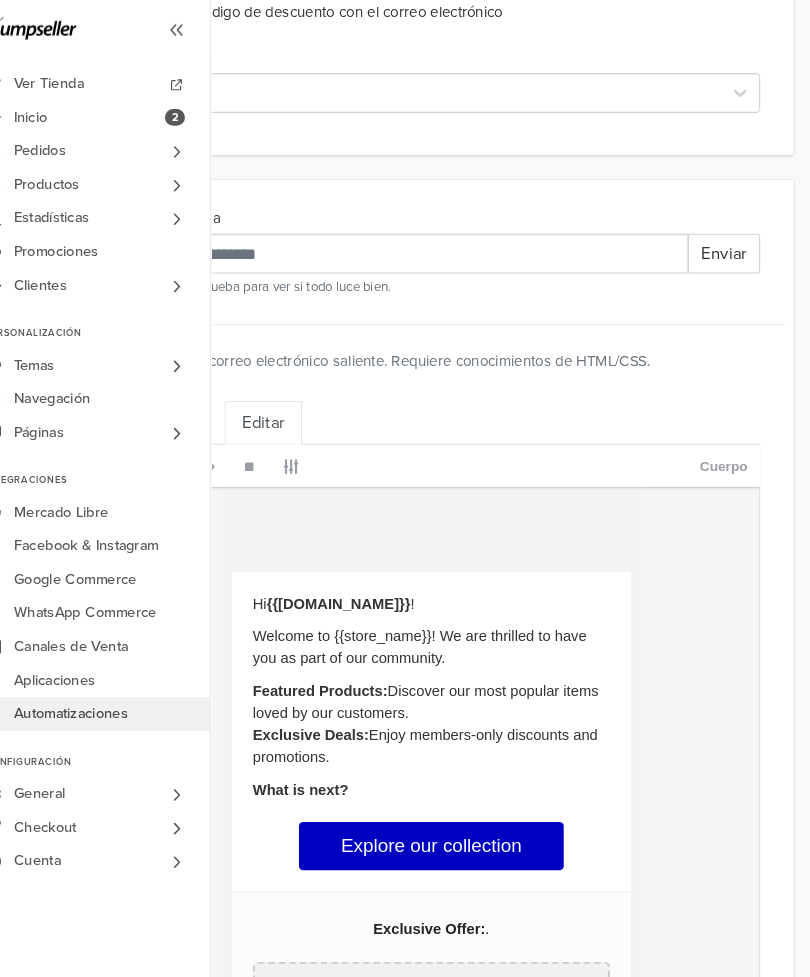 click on "Automatizaciones" at bounding box center (106, 680) 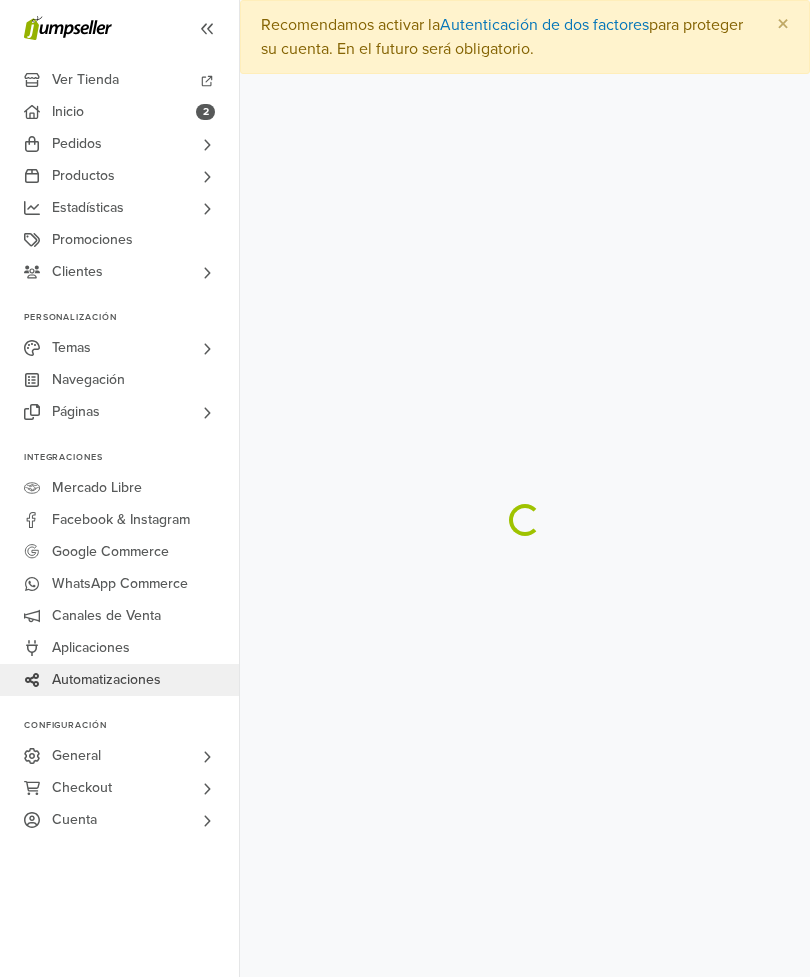 scroll, scrollTop: 0, scrollLeft: 0, axis: both 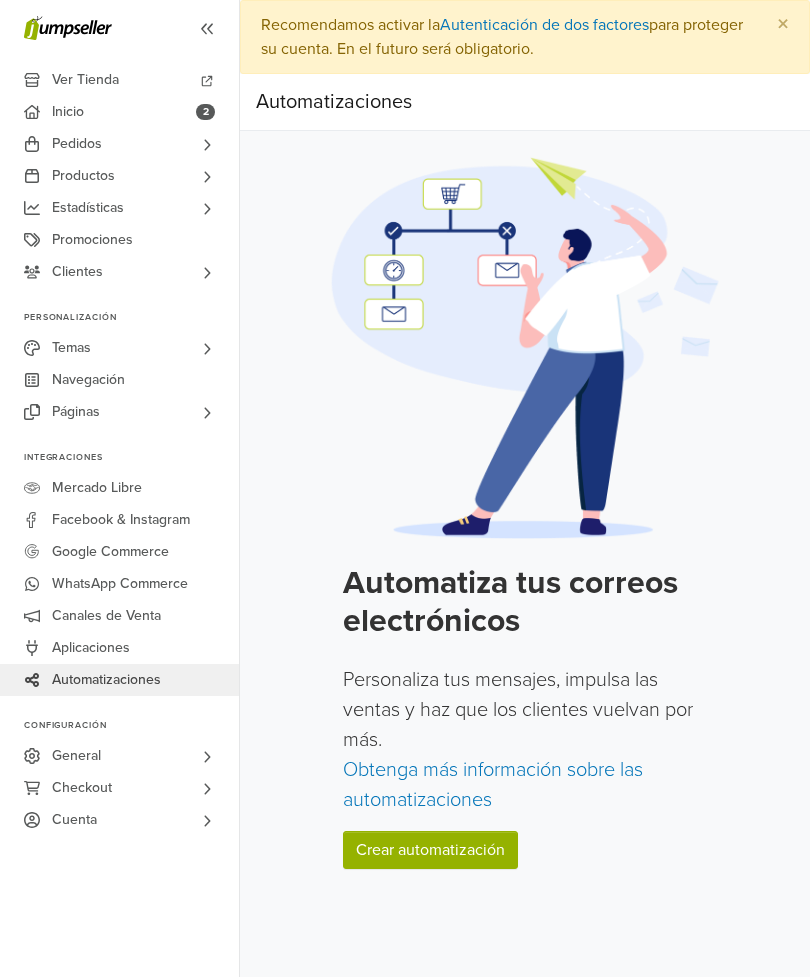 click on "Crear automatización" at bounding box center [430, 850] 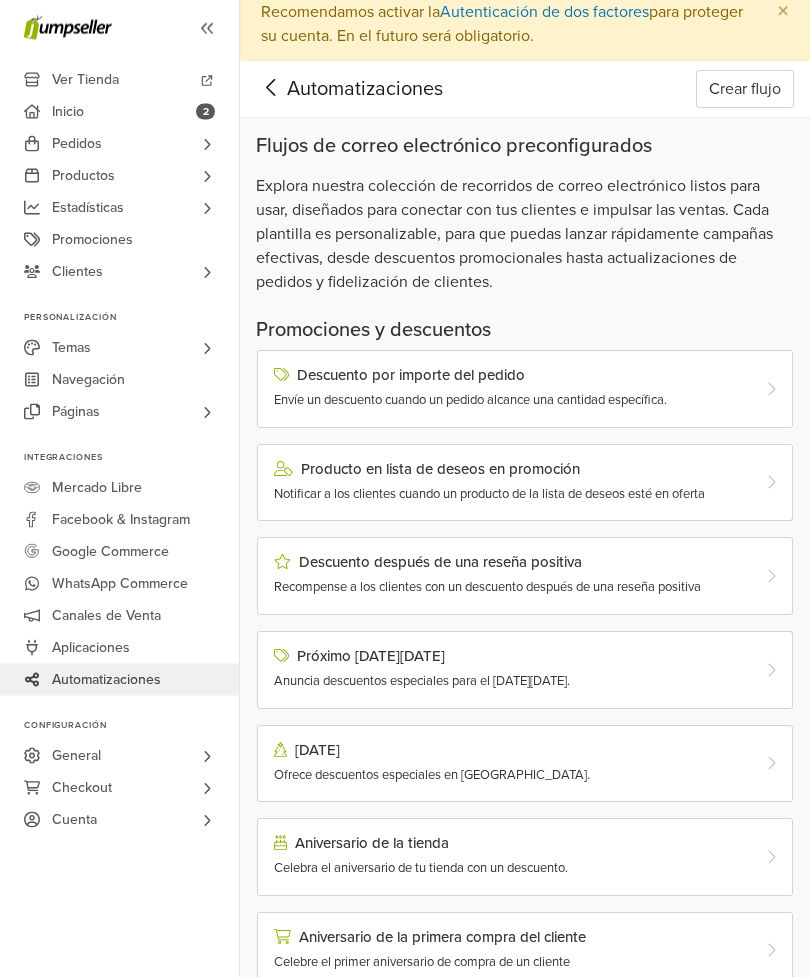 scroll, scrollTop: 0, scrollLeft: 0, axis: both 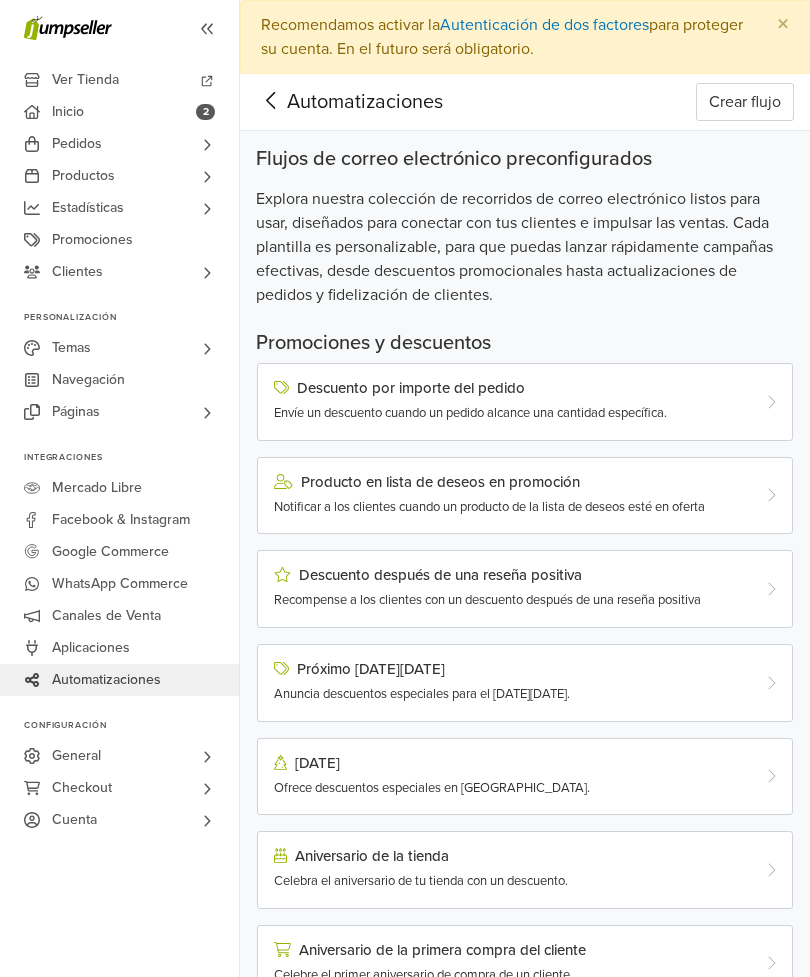 click on "Crear flujo" at bounding box center [745, 102] 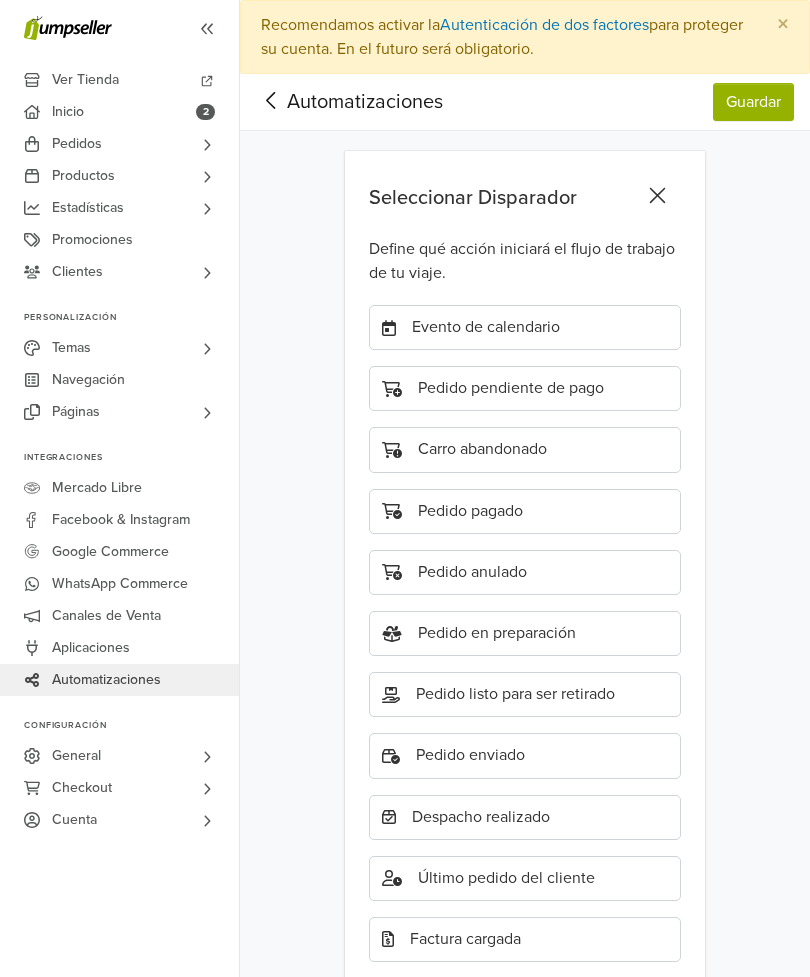 click 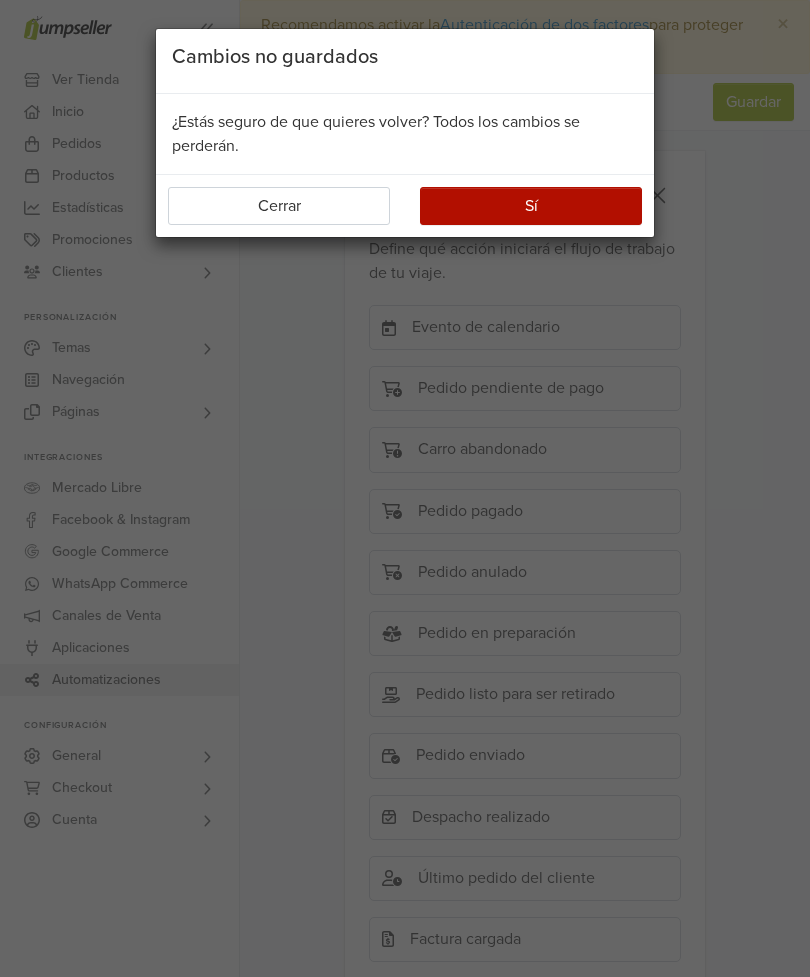 click on "Sí" at bounding box center [531, 206] 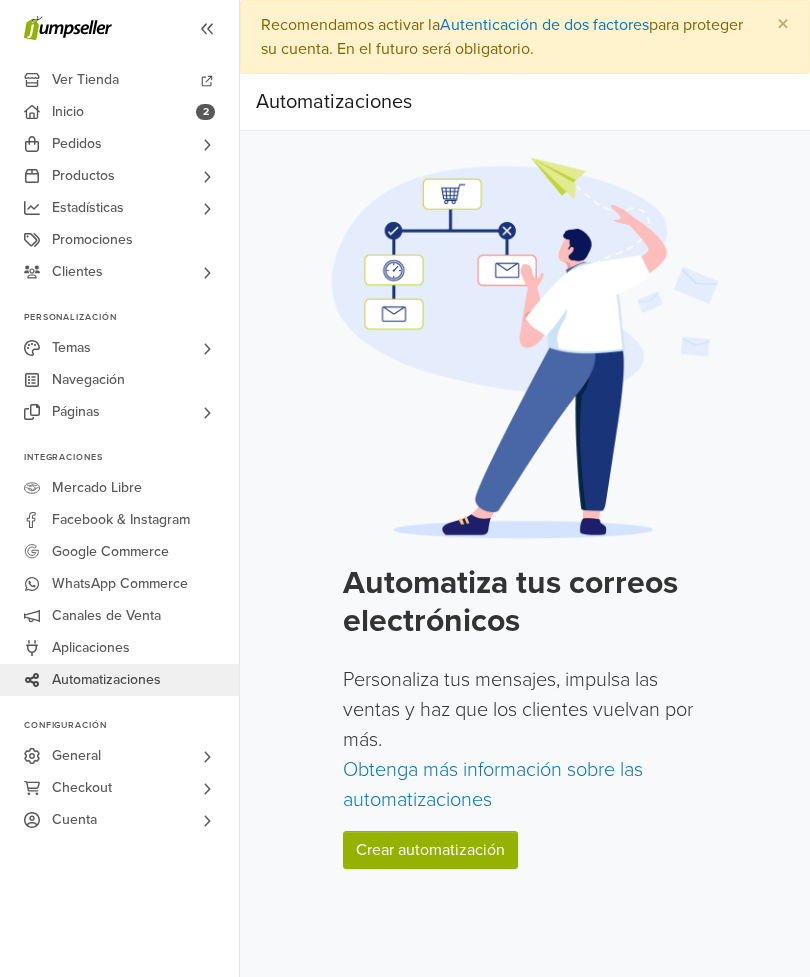click on "Aplicaciones" at bounding box center [119, 648] 